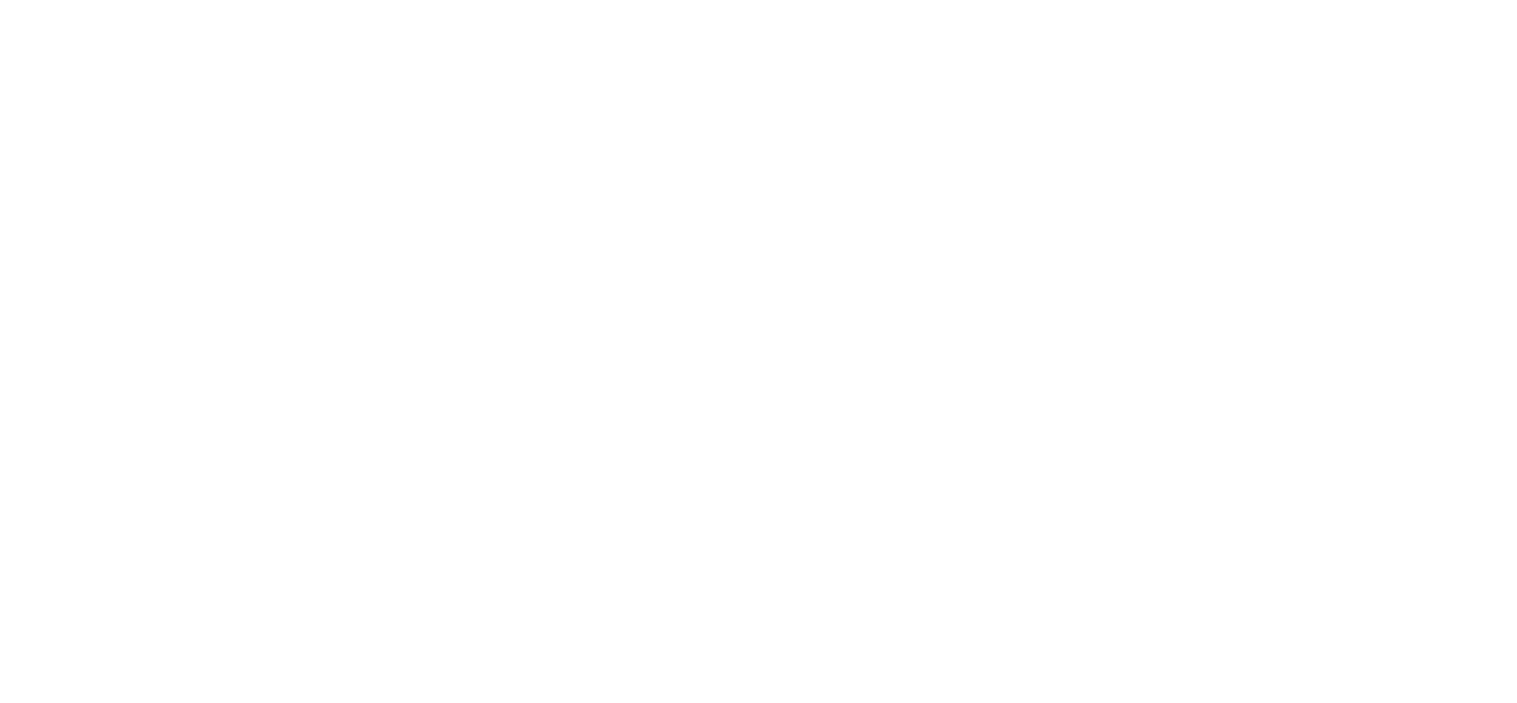 scroll, scrollTop: 0, scrollLeft: 0, axis: both 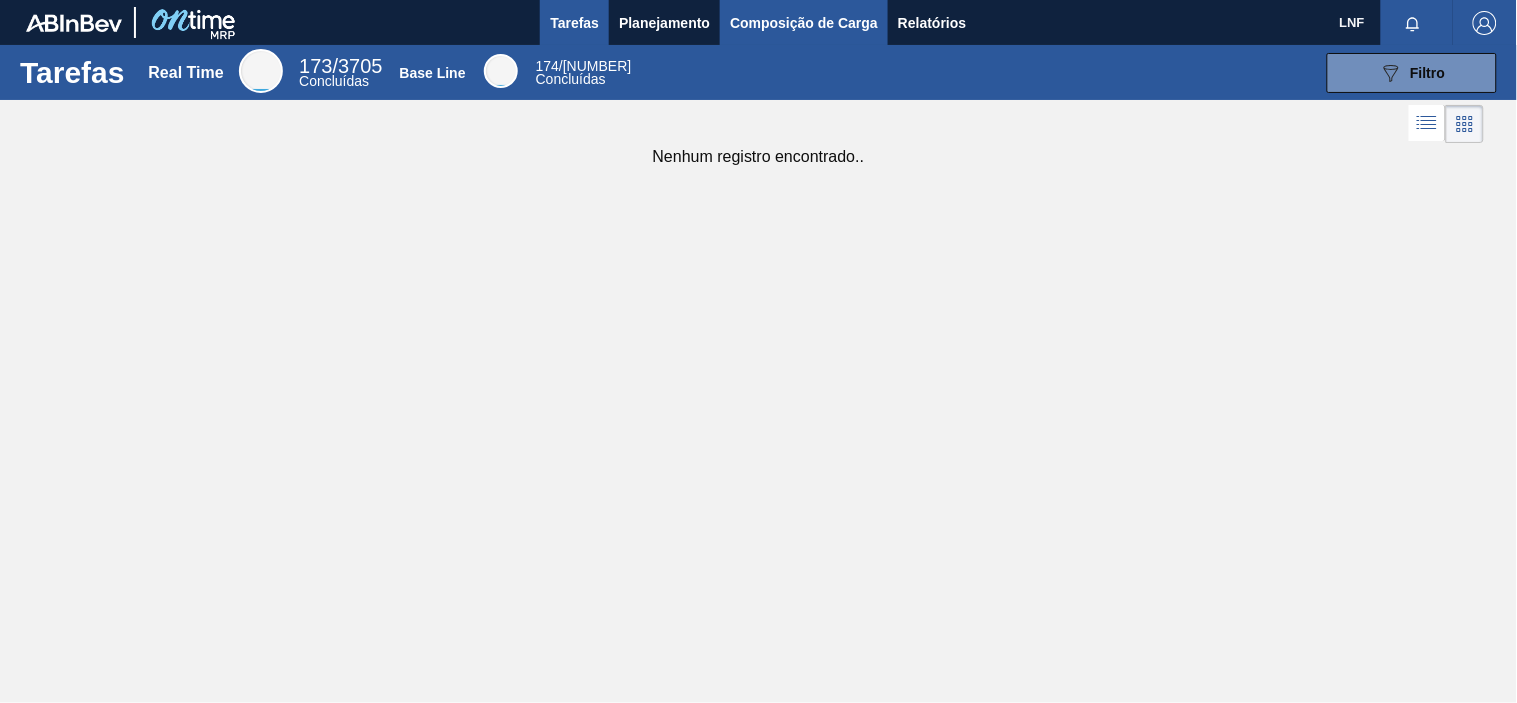 click on "Composição de Carga" at bounding box center [804, 23] 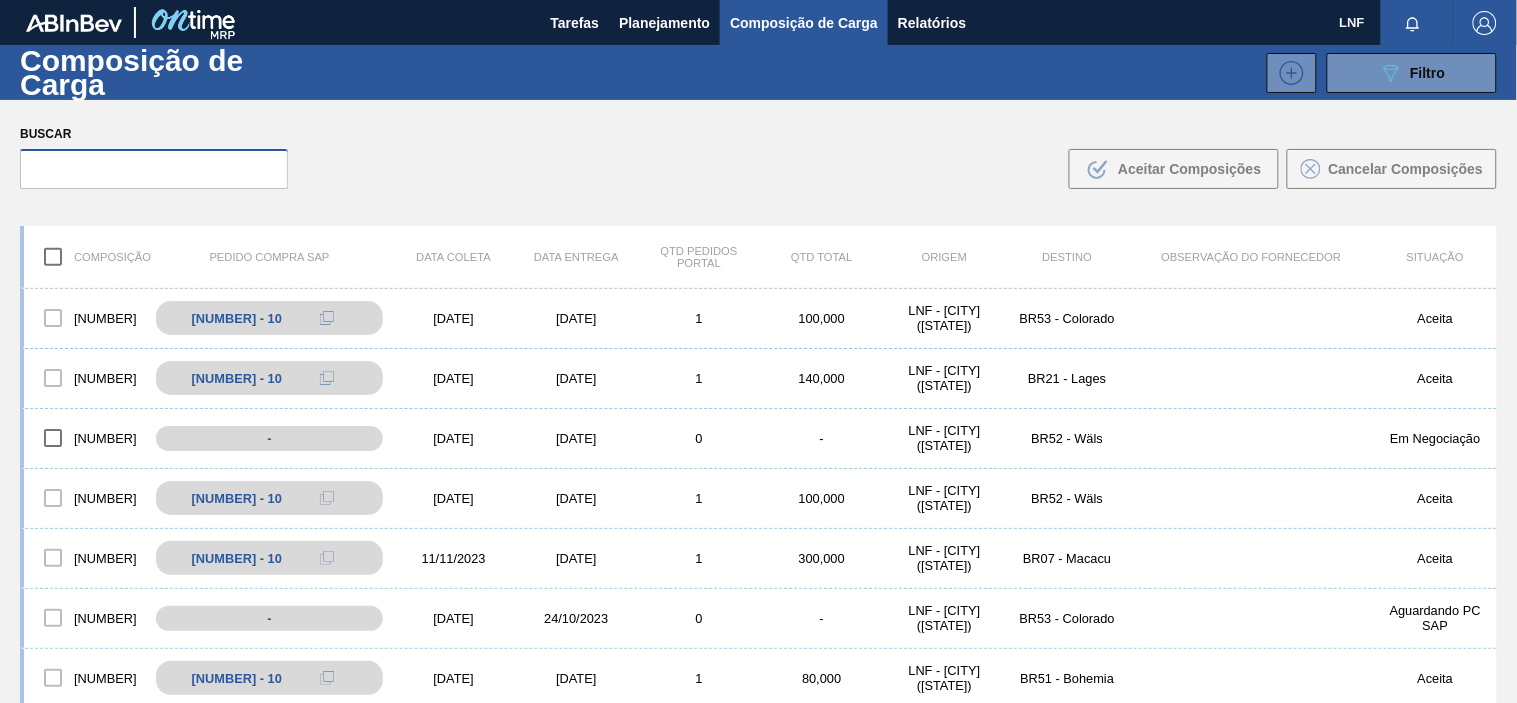 click at bounding box center [154, 169] 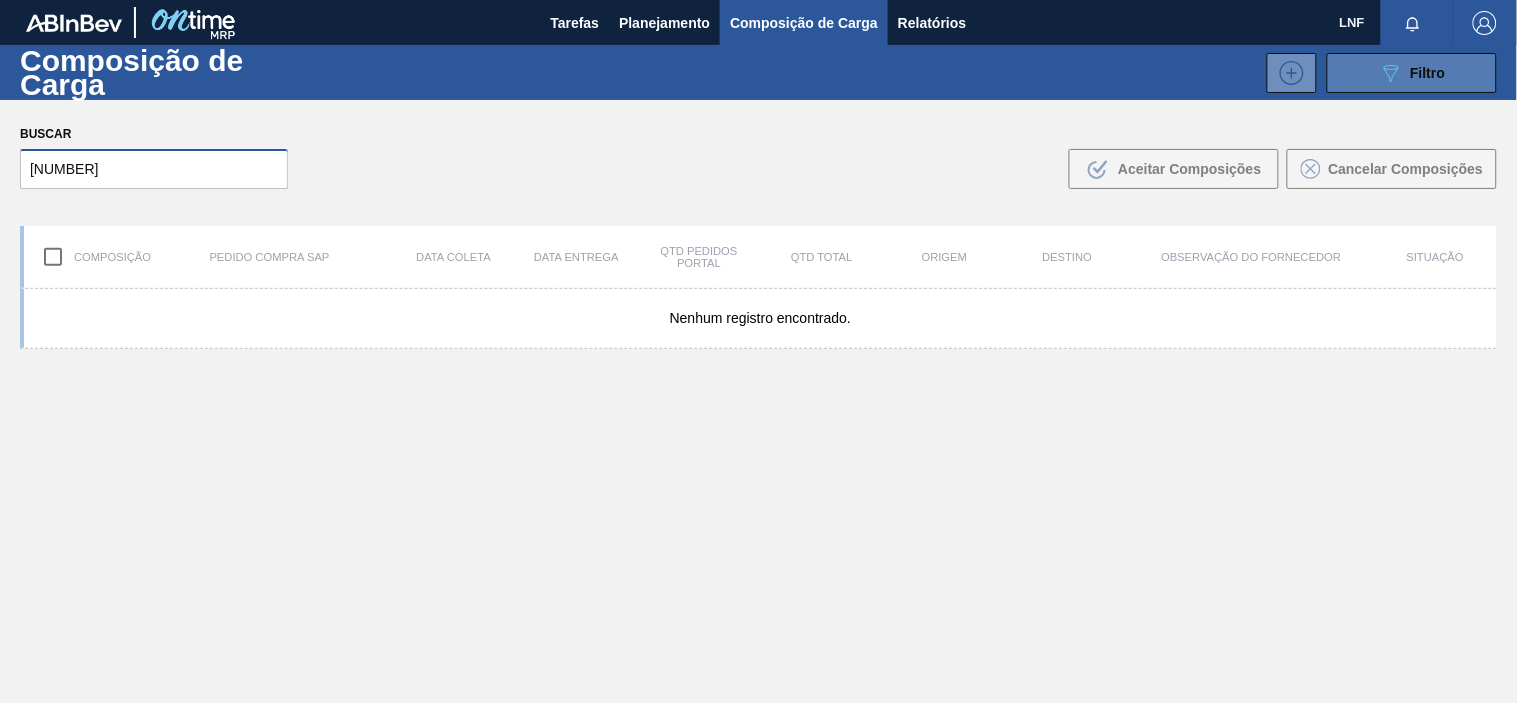 type on "[NUMBER]" 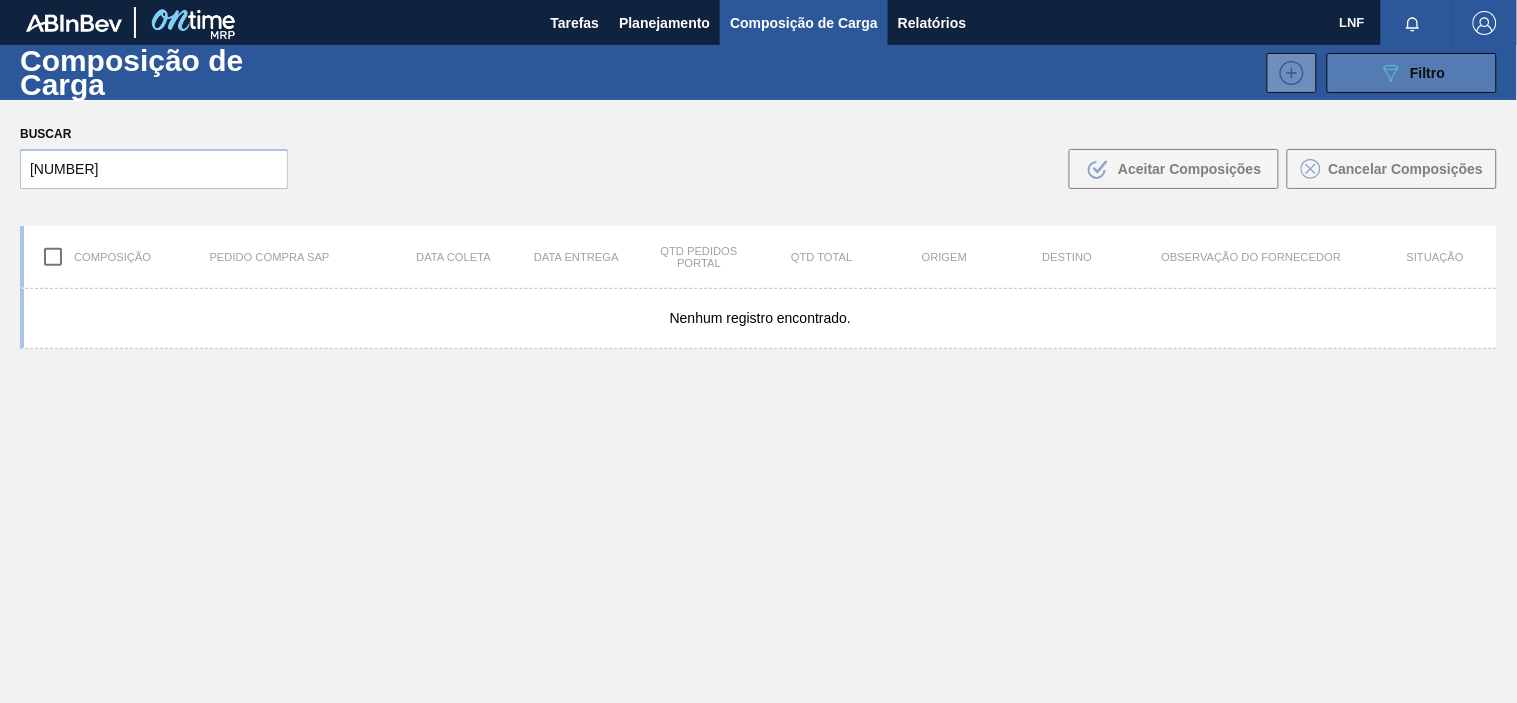 click on "Filtro" at bounding box center [1428, 73] 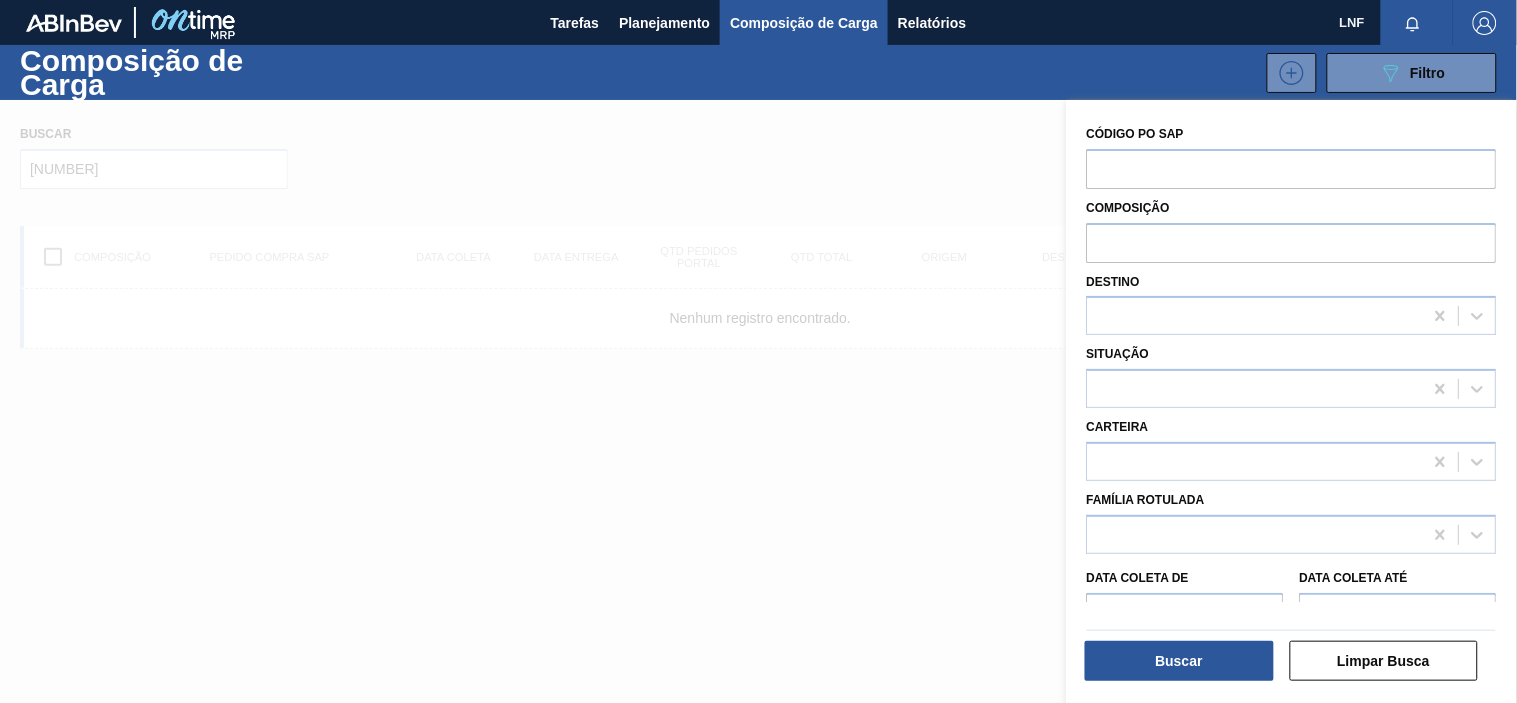 type 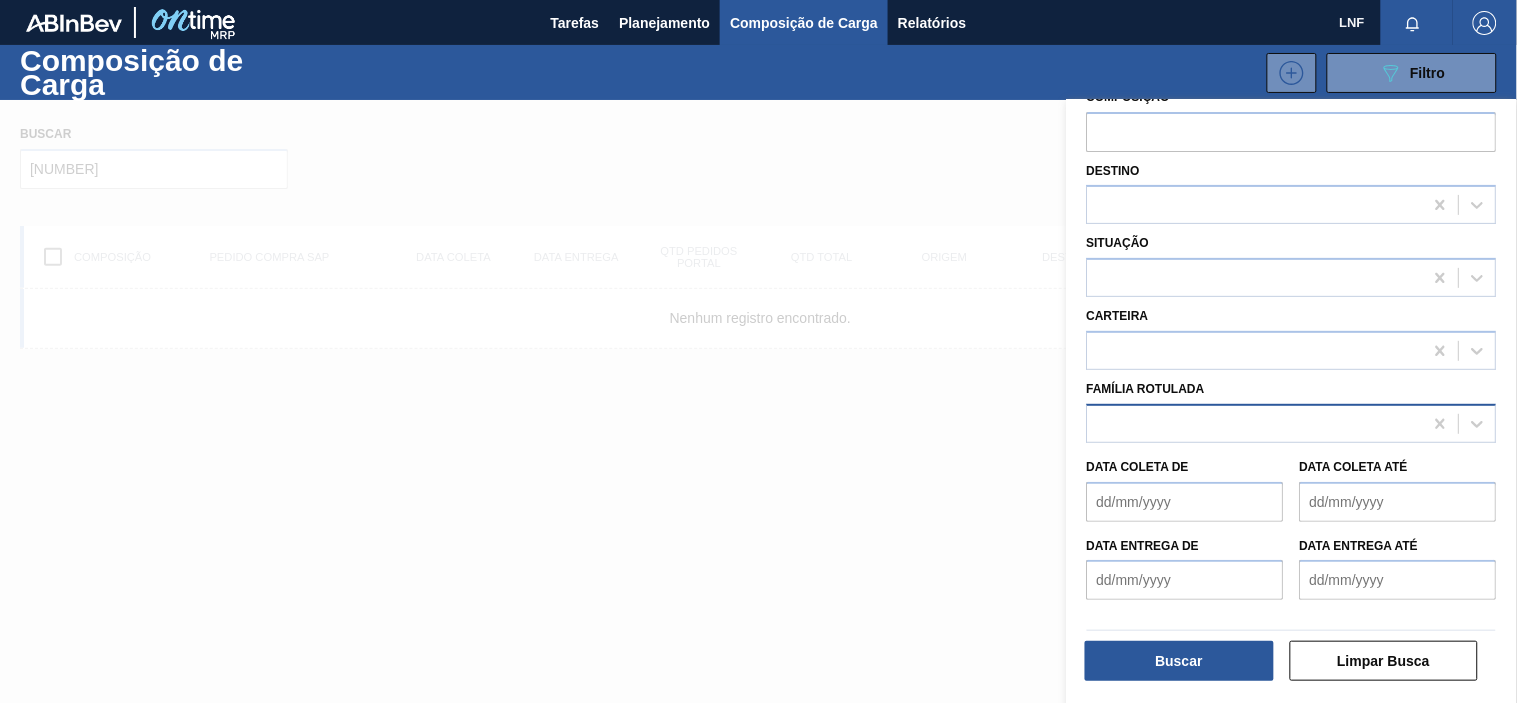 scroll, scrollTop: 181, scrollLeft: 0, axis: vertical 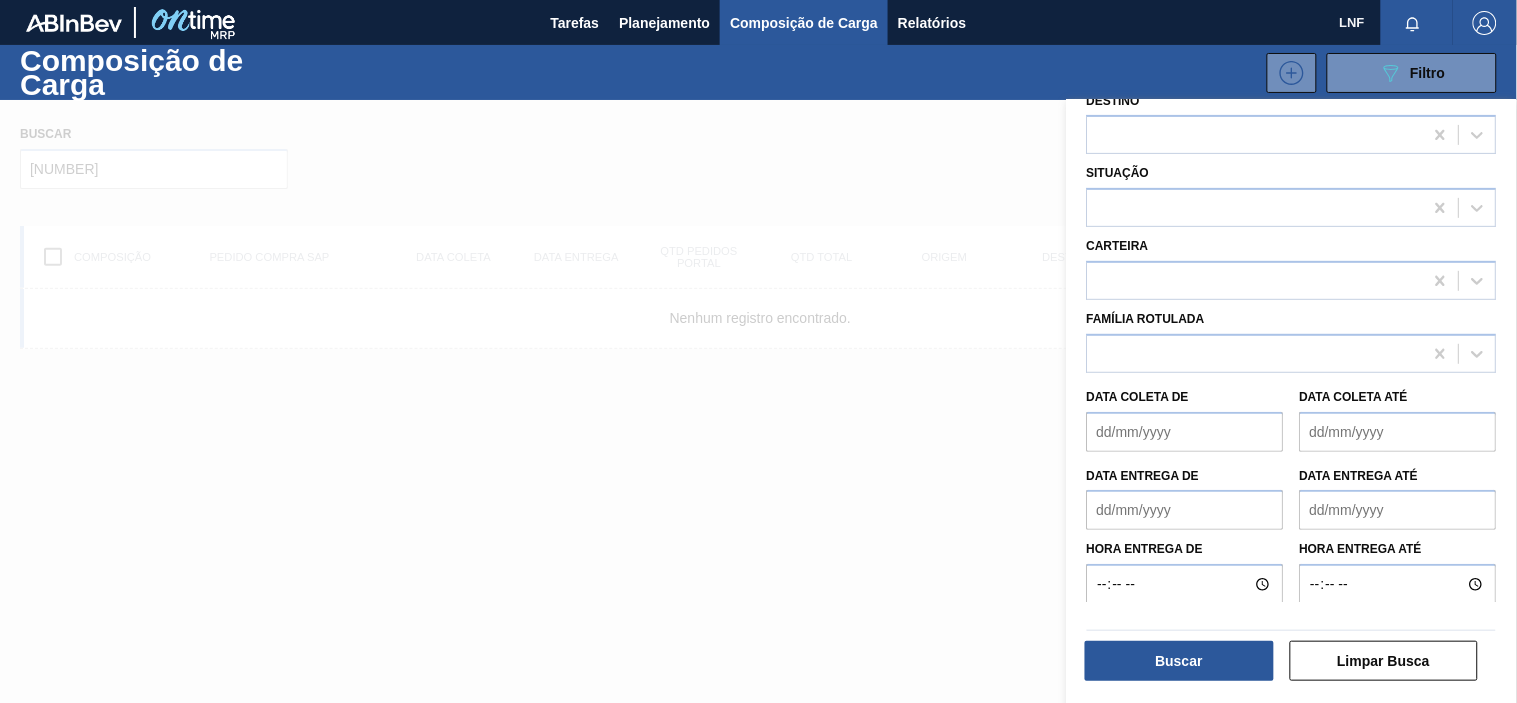 click at bounding box center (758, 451) 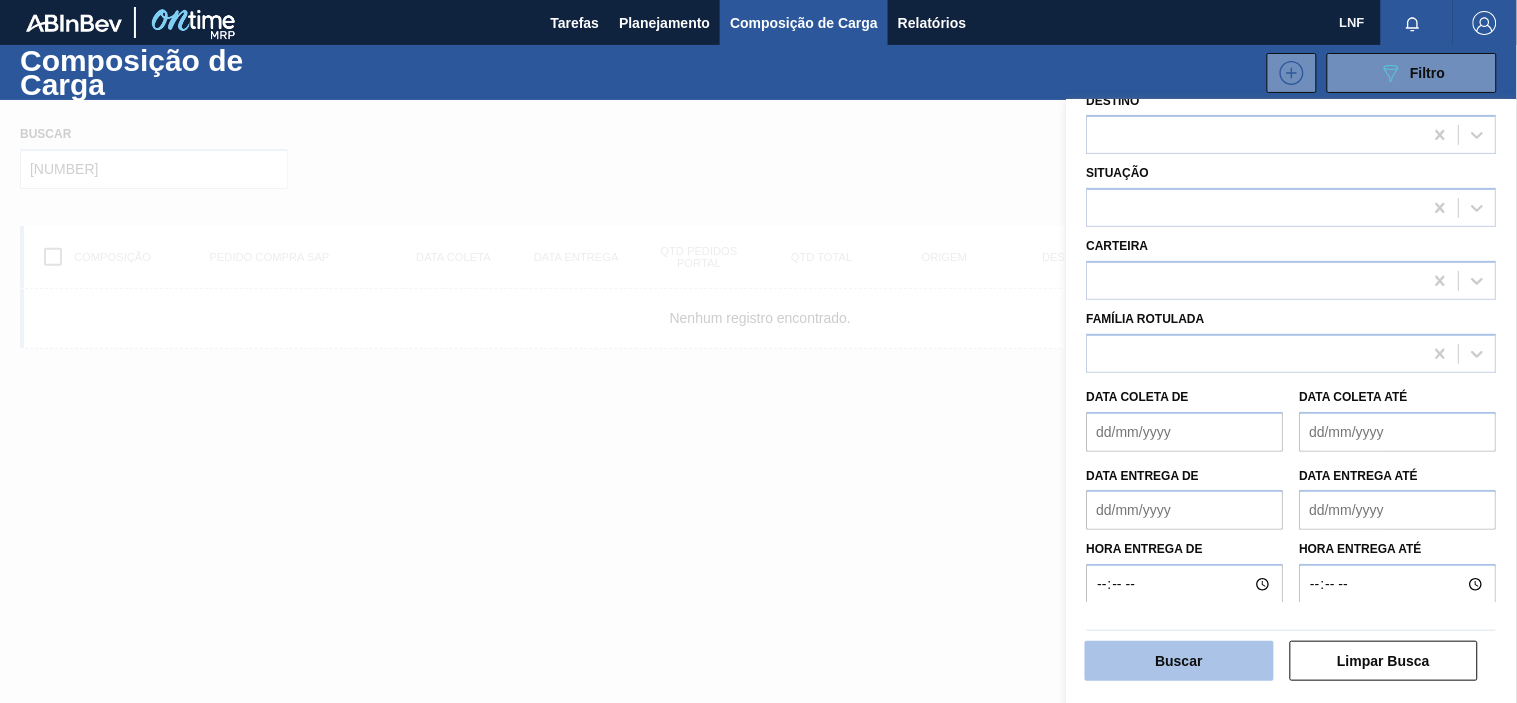 click on "Buscar" at bounding box center [1179, 661] 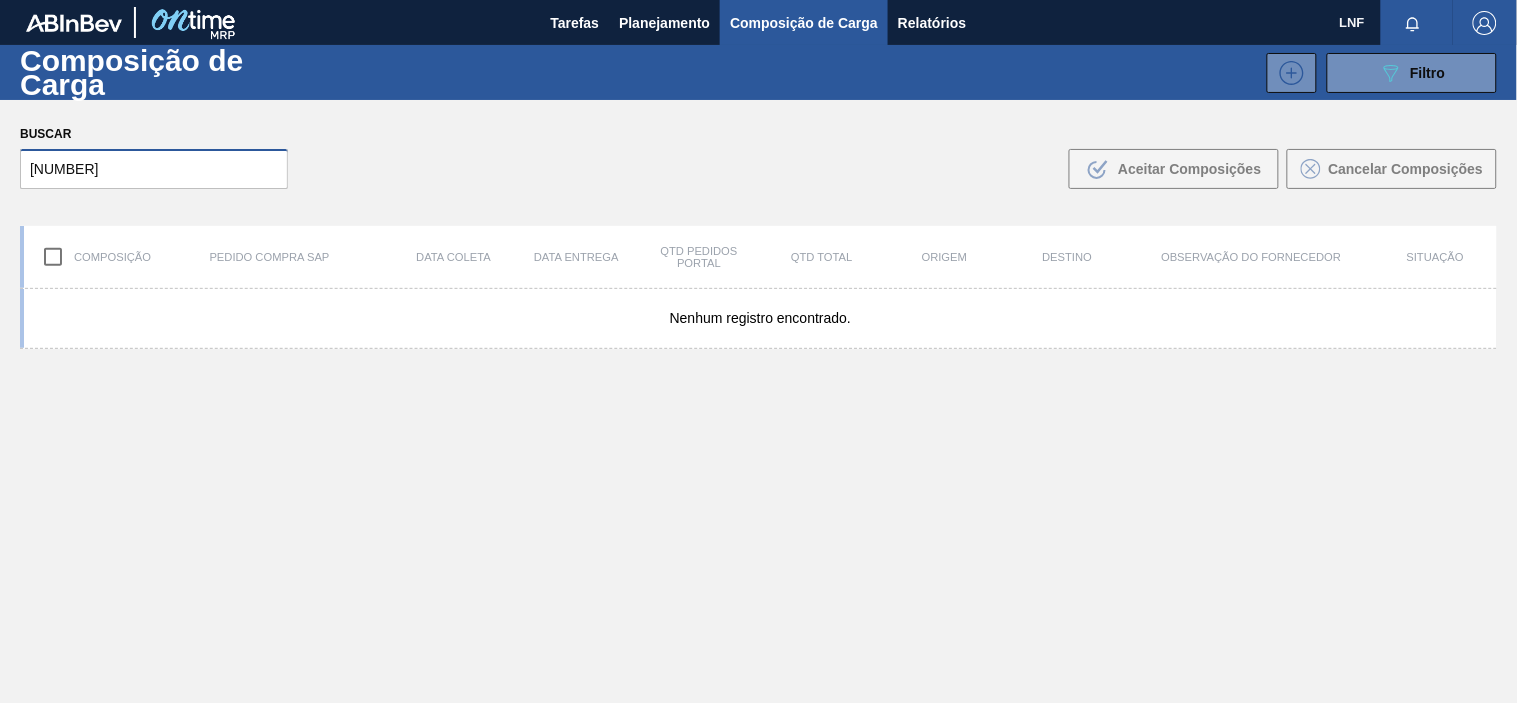click on "[NUMBER]" at bounding box center [154, 169] 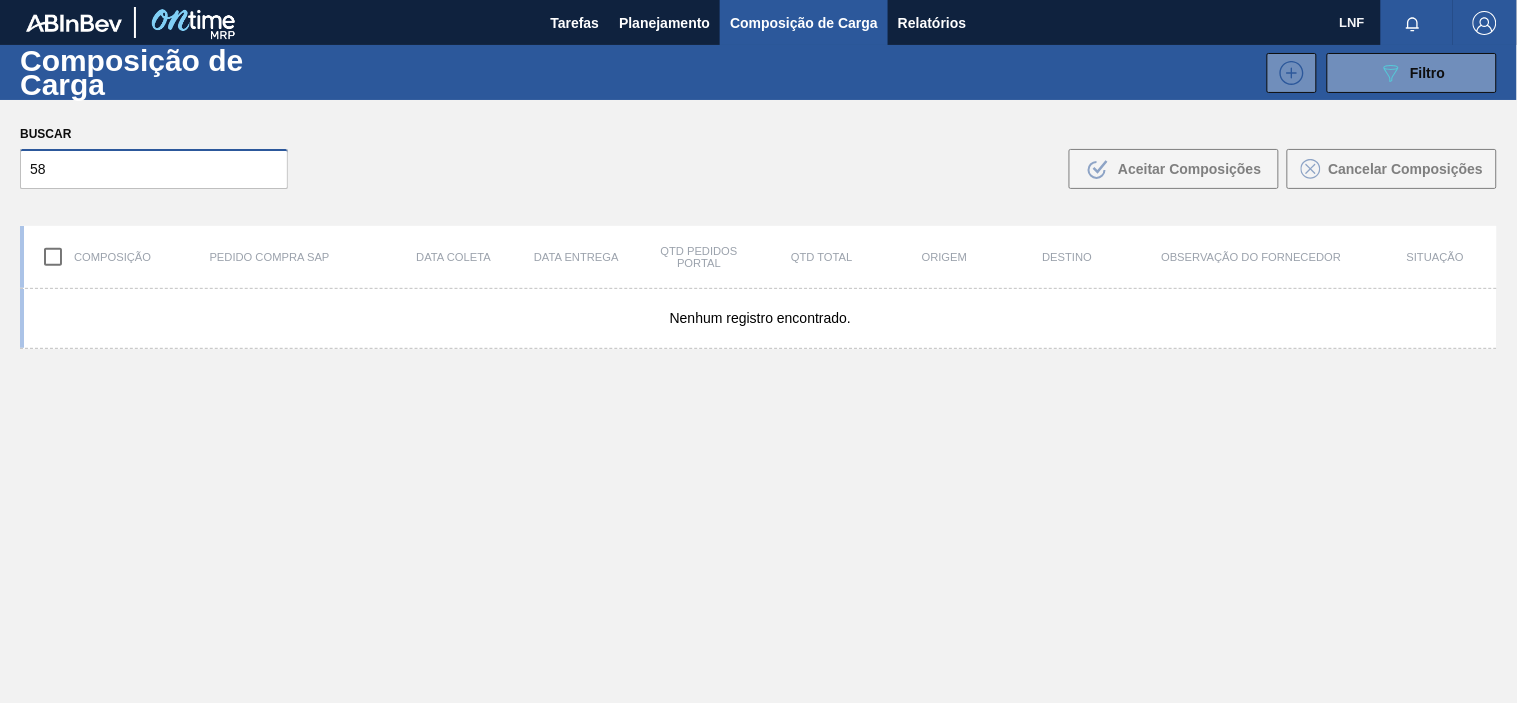 type on "5" 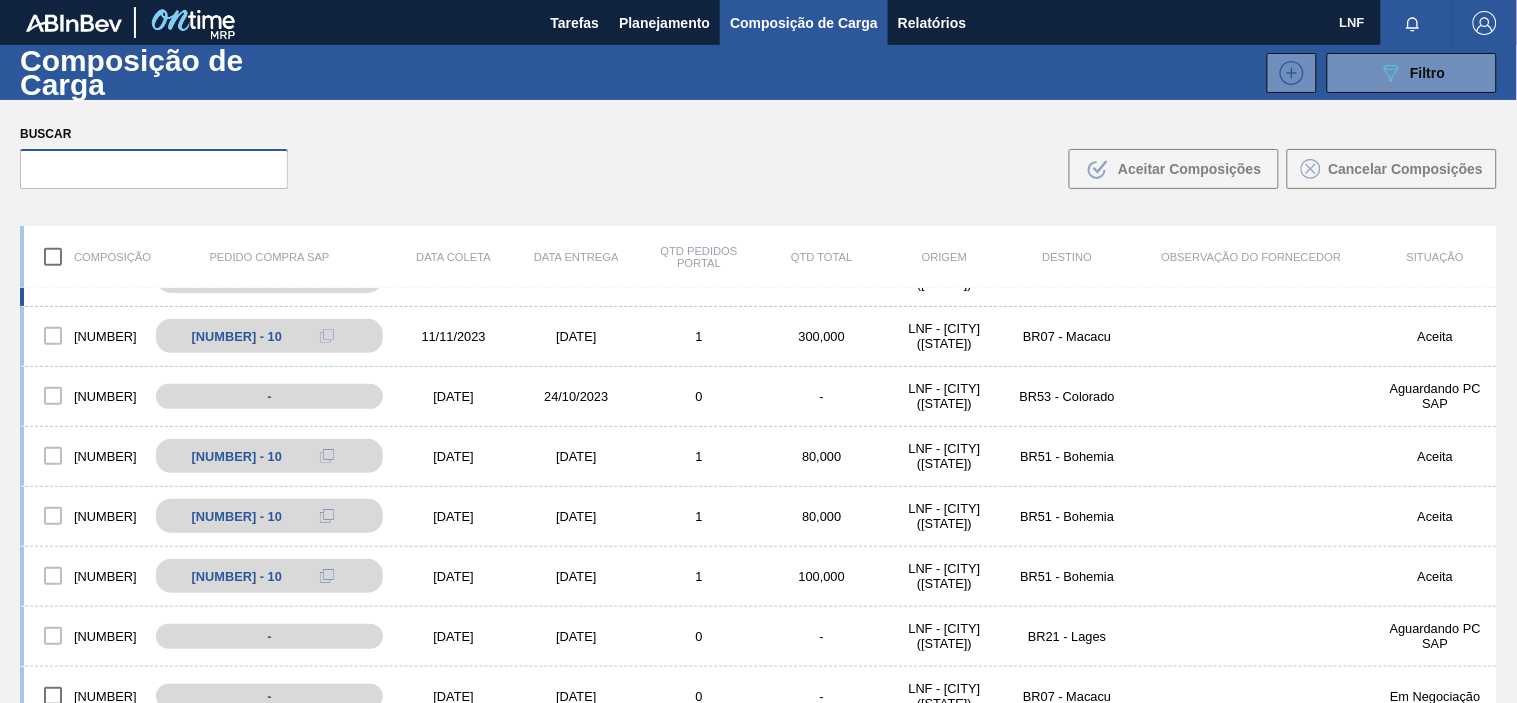 scroll, scrollTop: 0, scrollLeft: 0, axis: both 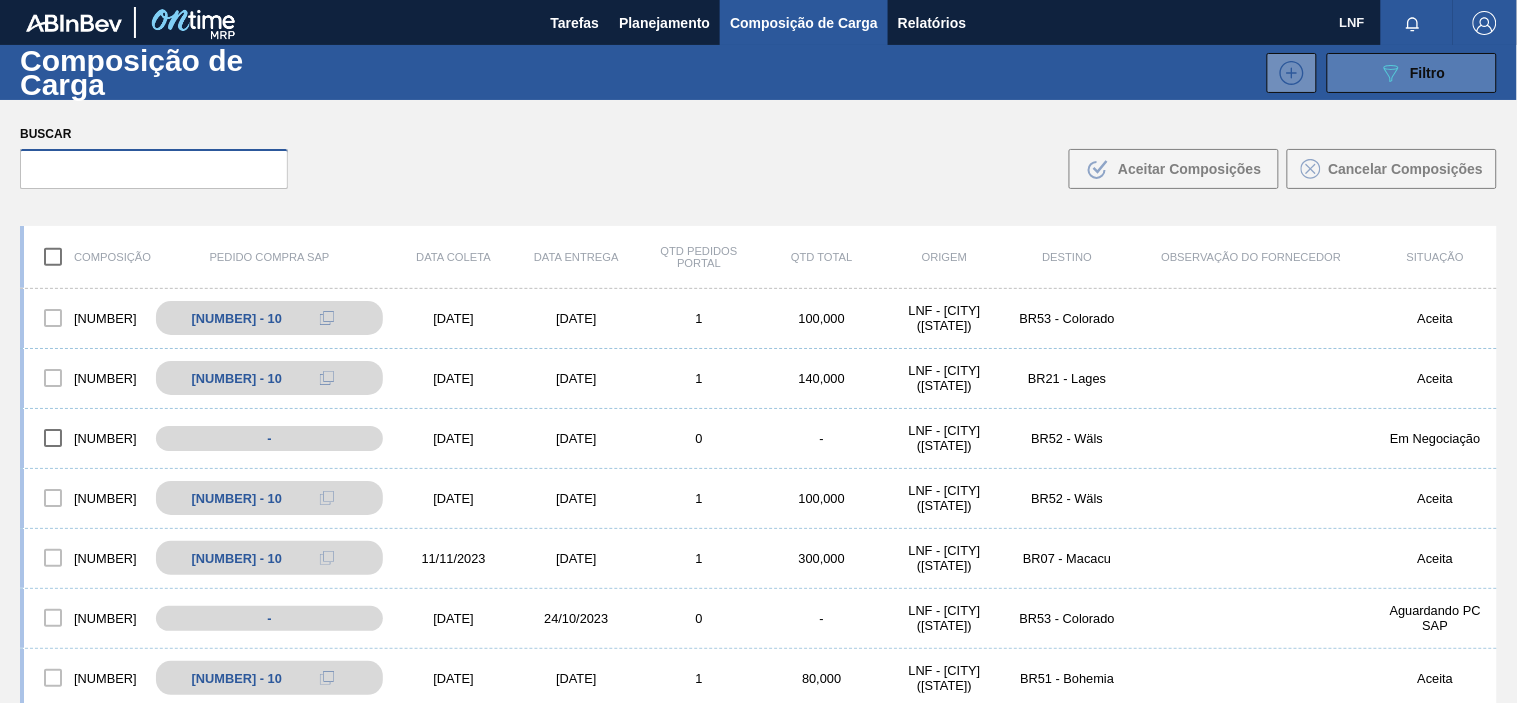 type 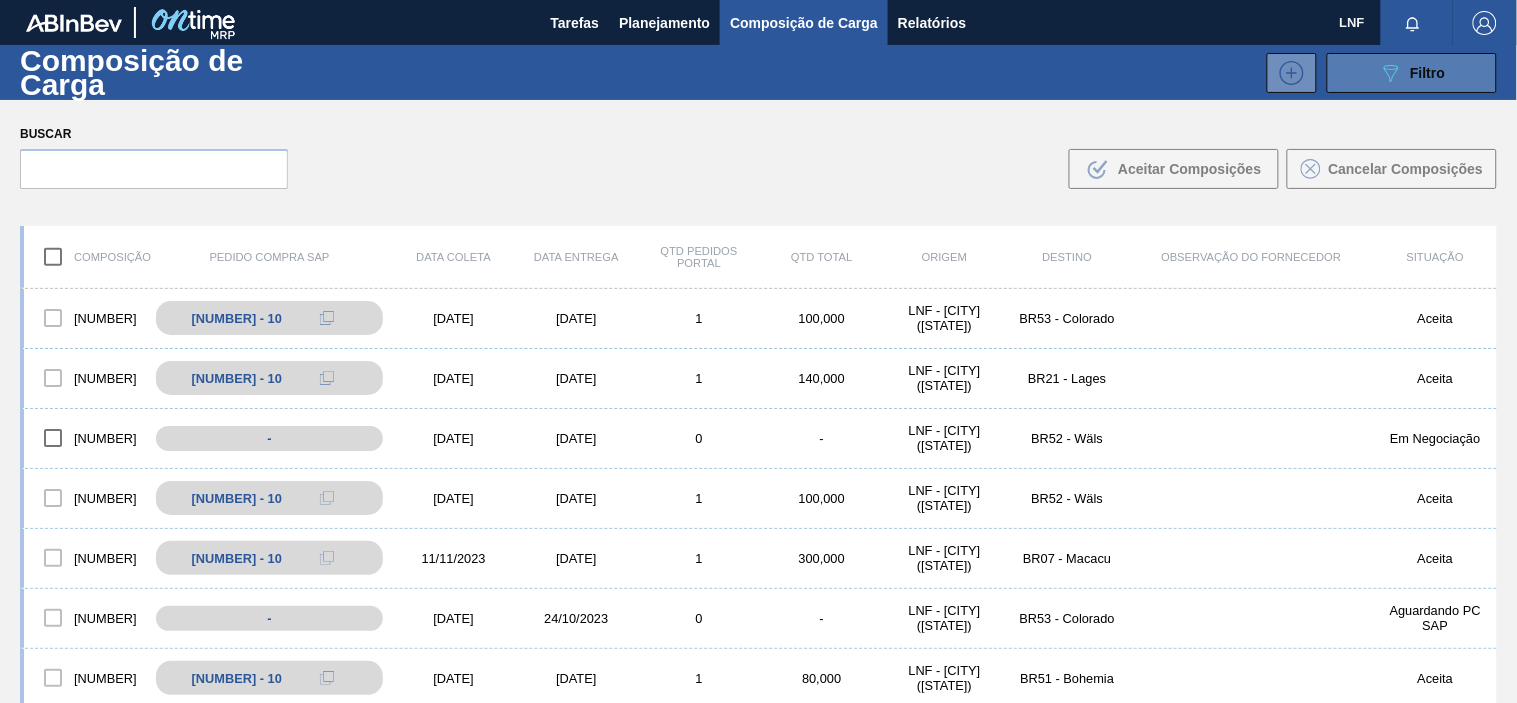 click on "Filtro" at bounding box center (1428, 73) 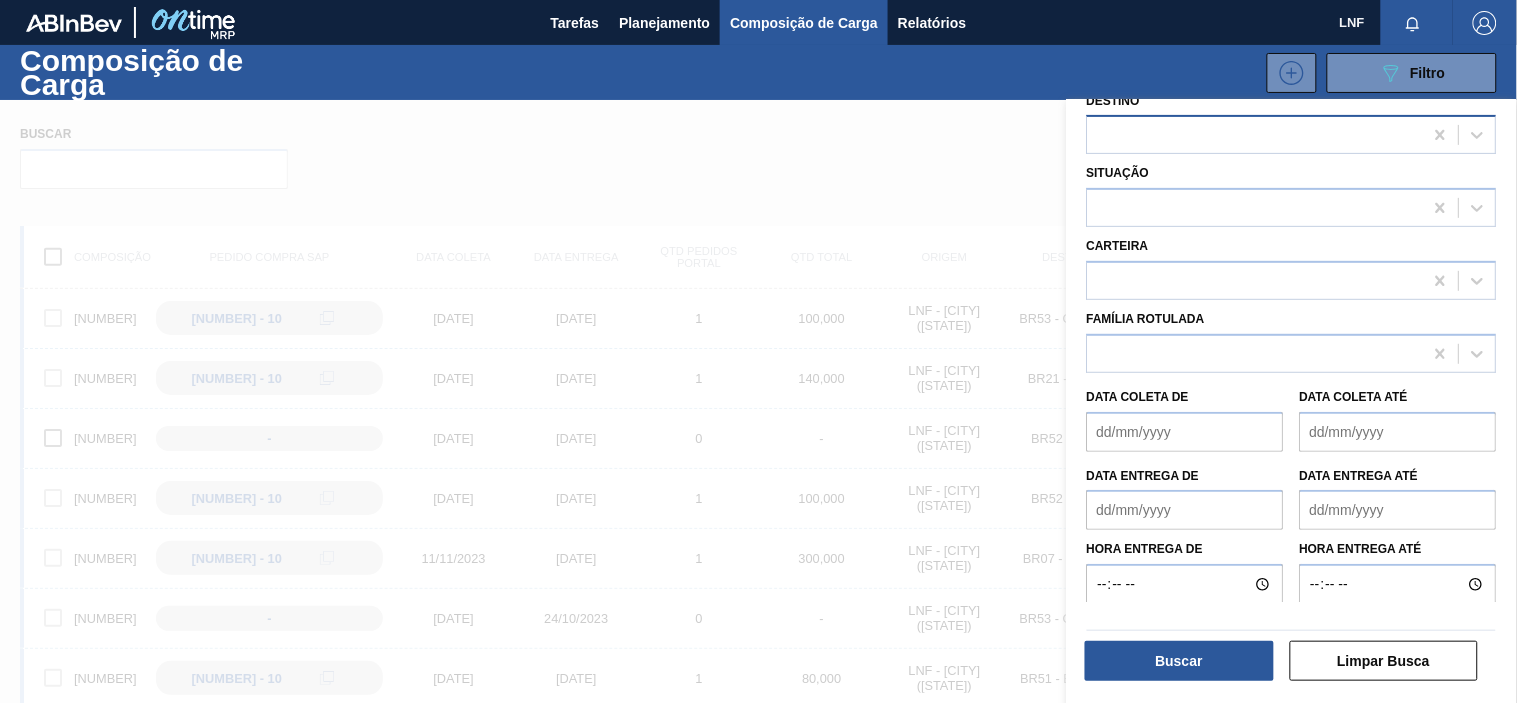 scroll, scrollTop: 0, scrollLeft: 0, axis: both 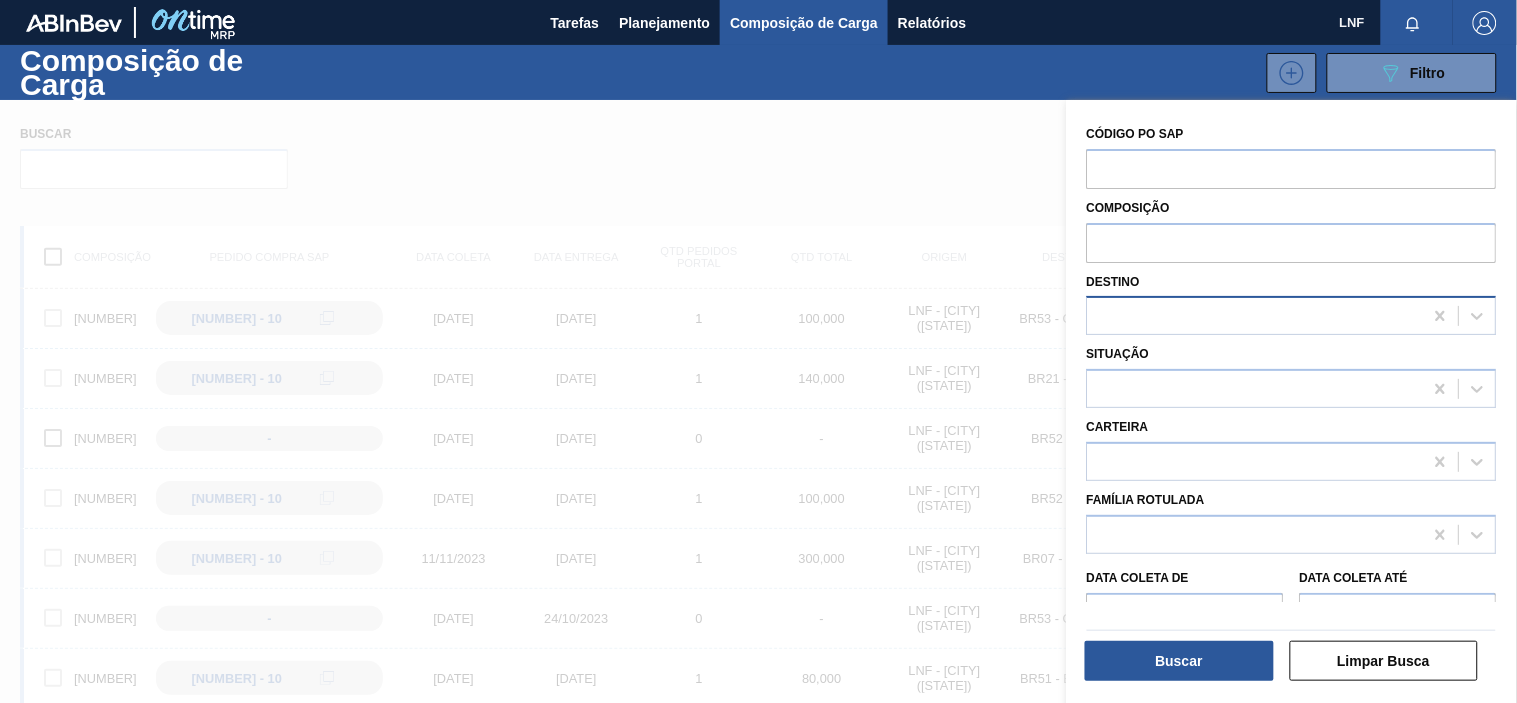 click at bounding box center (1255, 316) 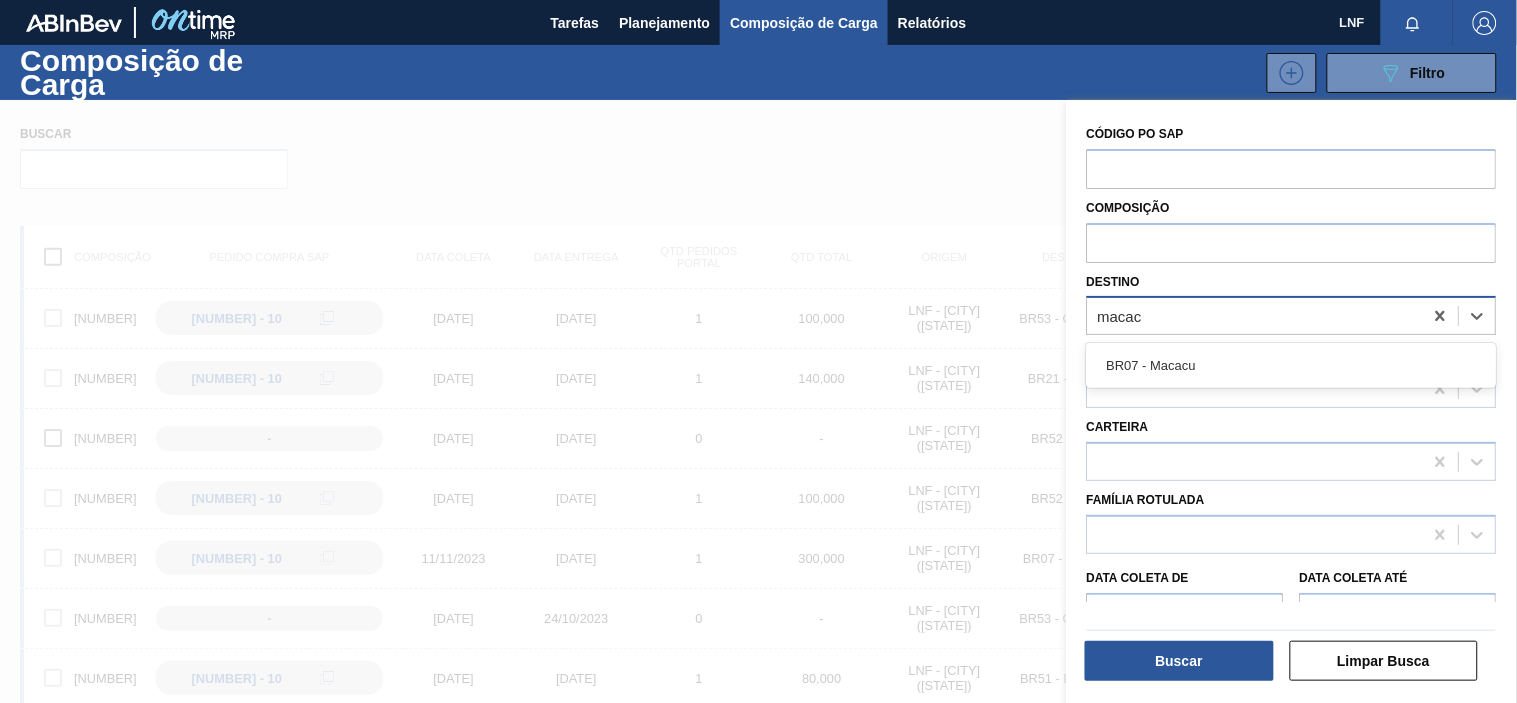 type on "[CITY]" 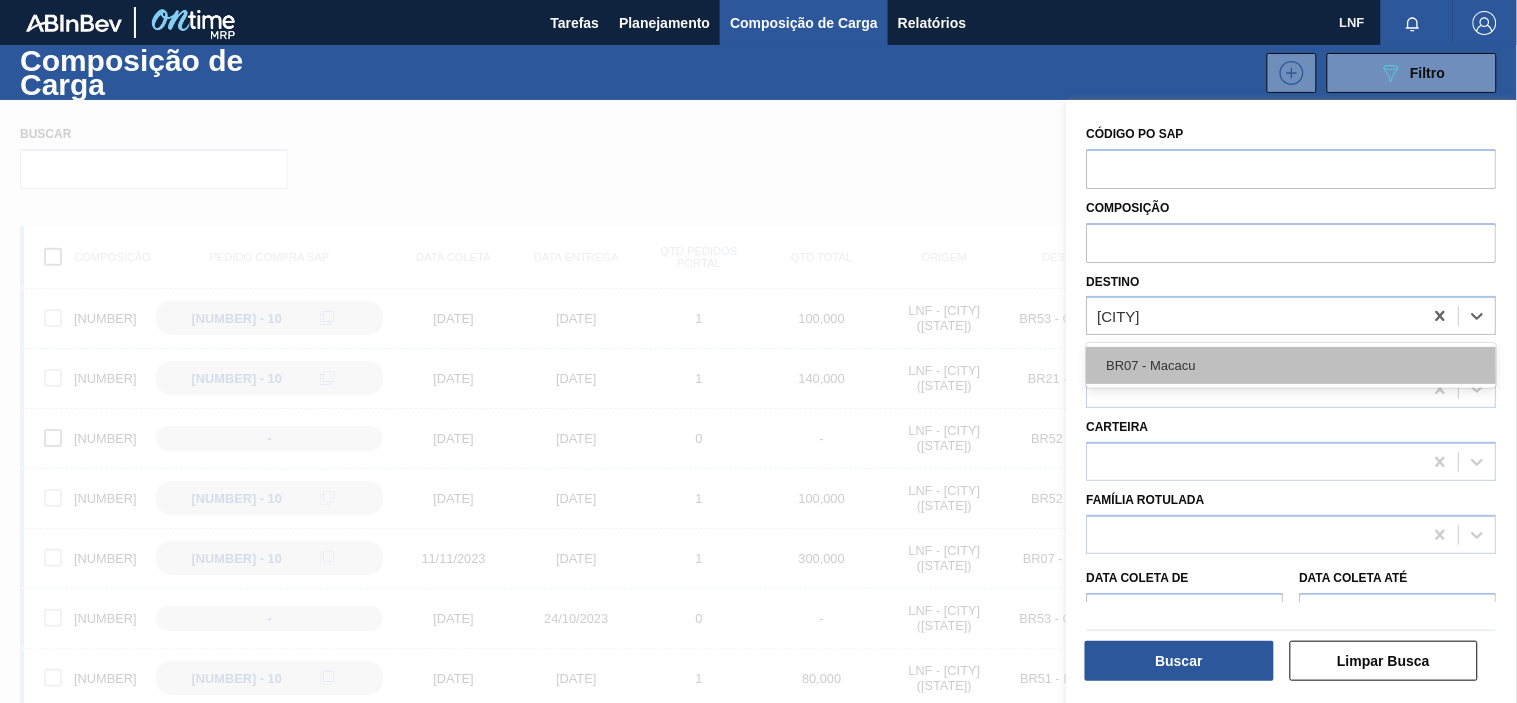 click on "BR07 - Macacu" at bounding box center (1292, 365) 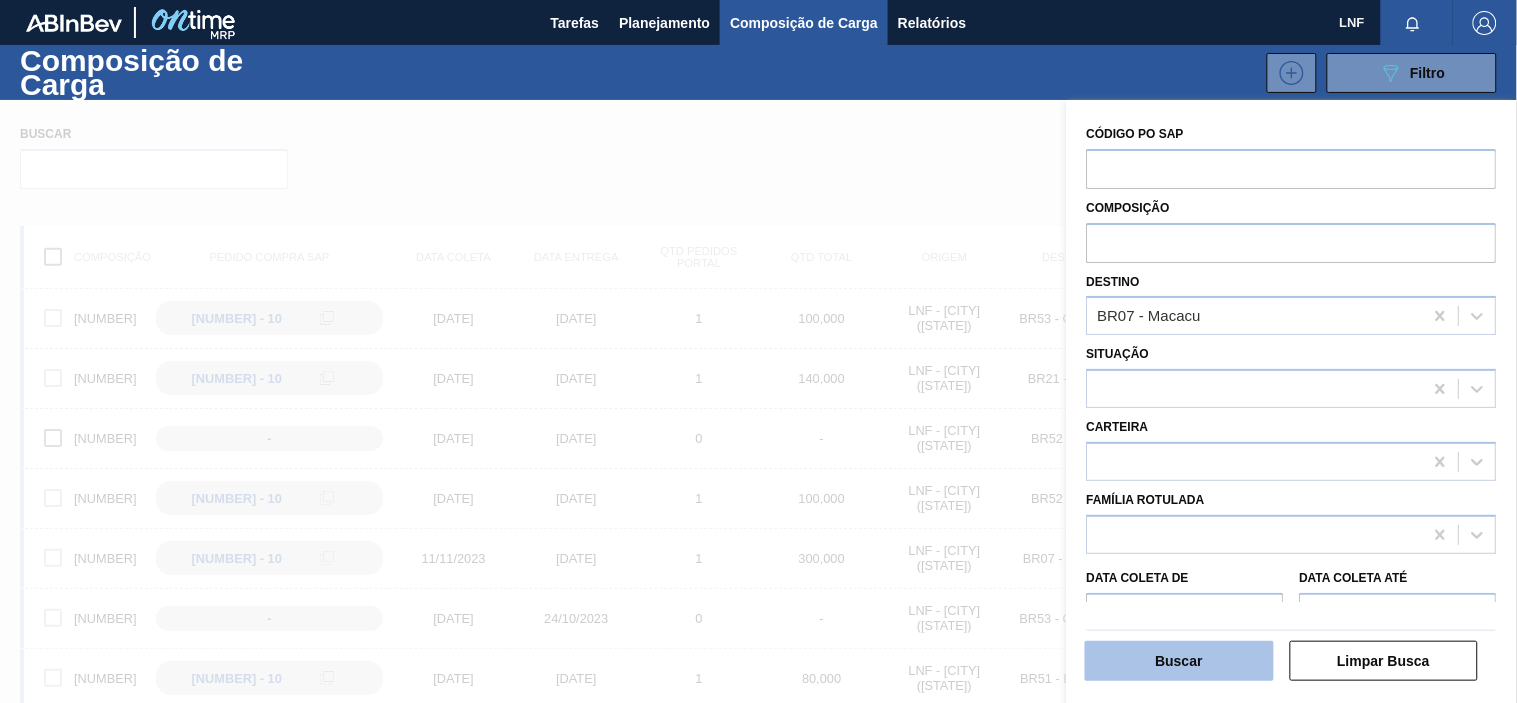 click on "Buscar" at bounding box center (1179, 661) 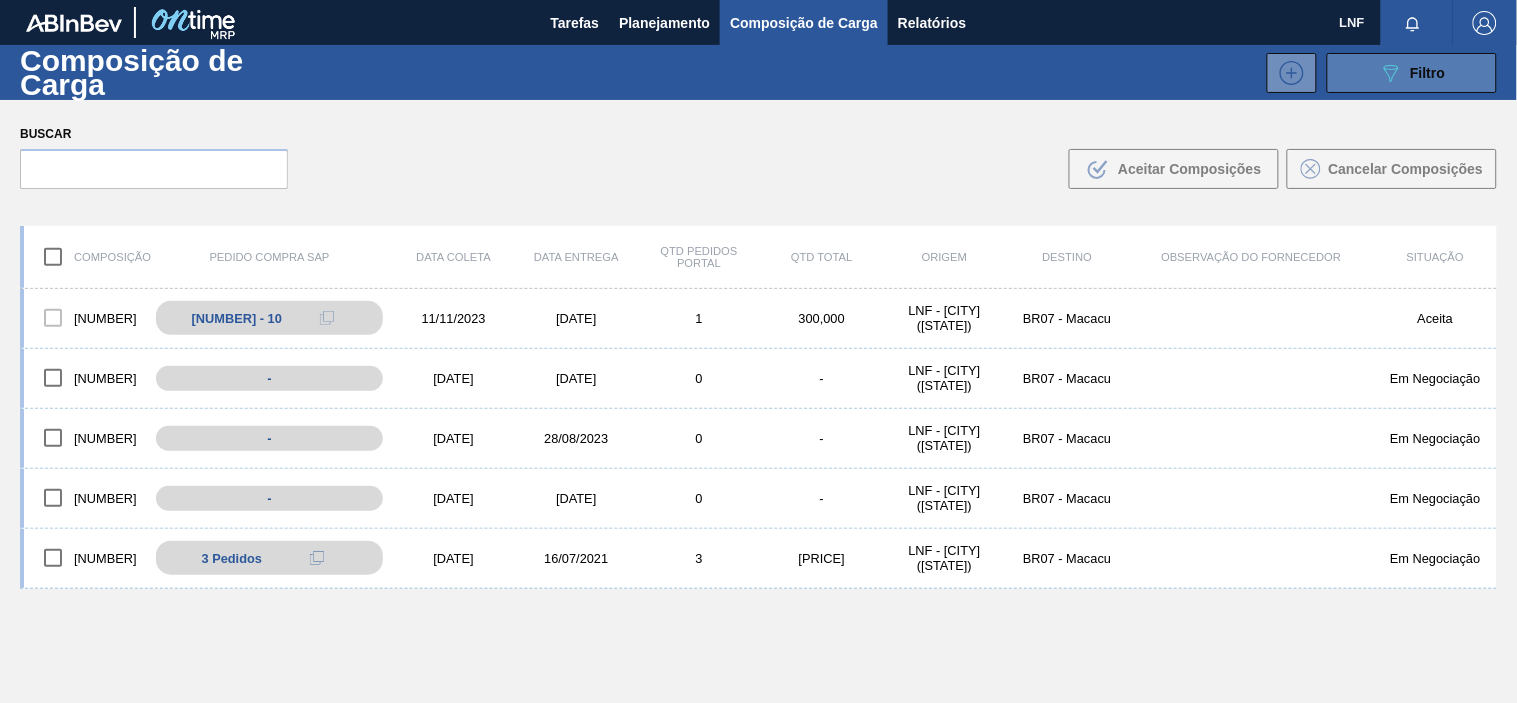 click on "Filtro" at bounding box center [1428, 73] 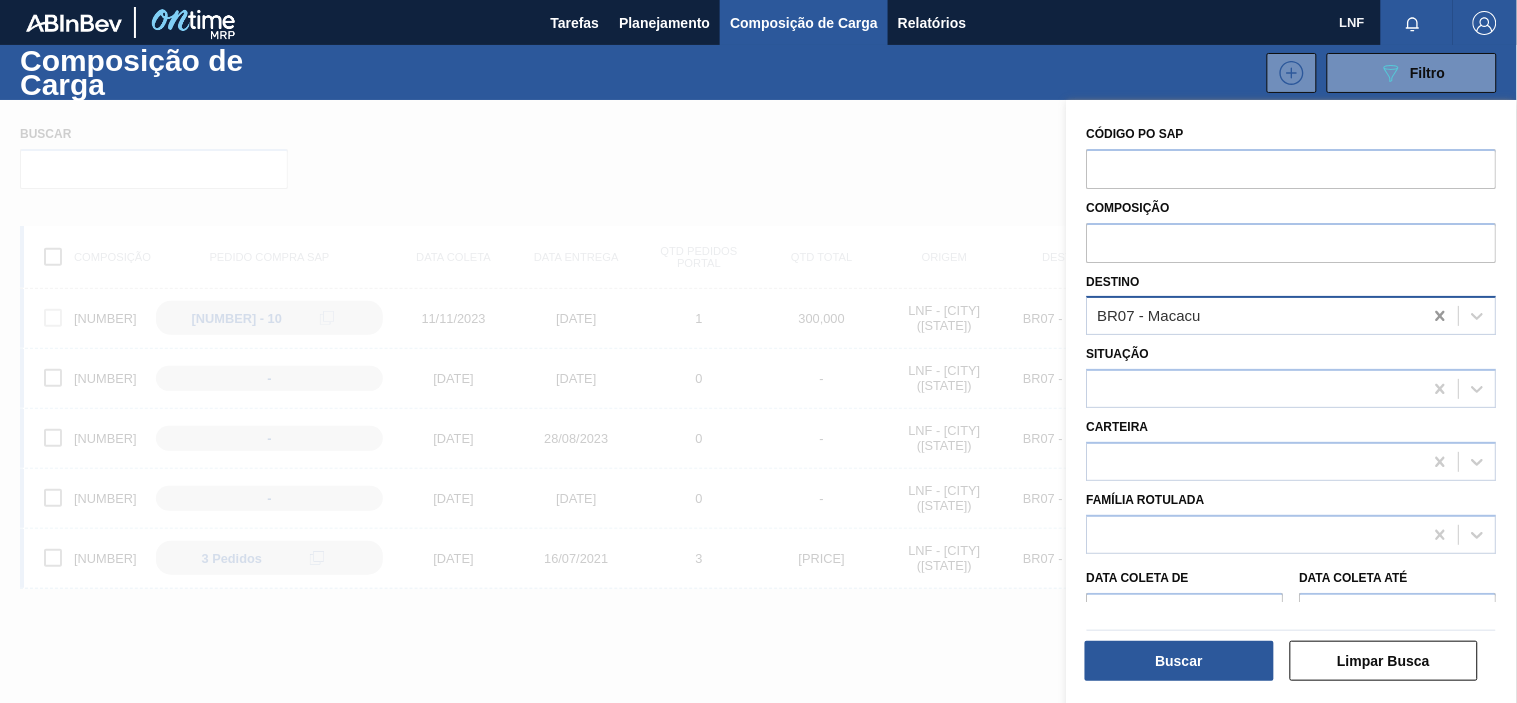 click 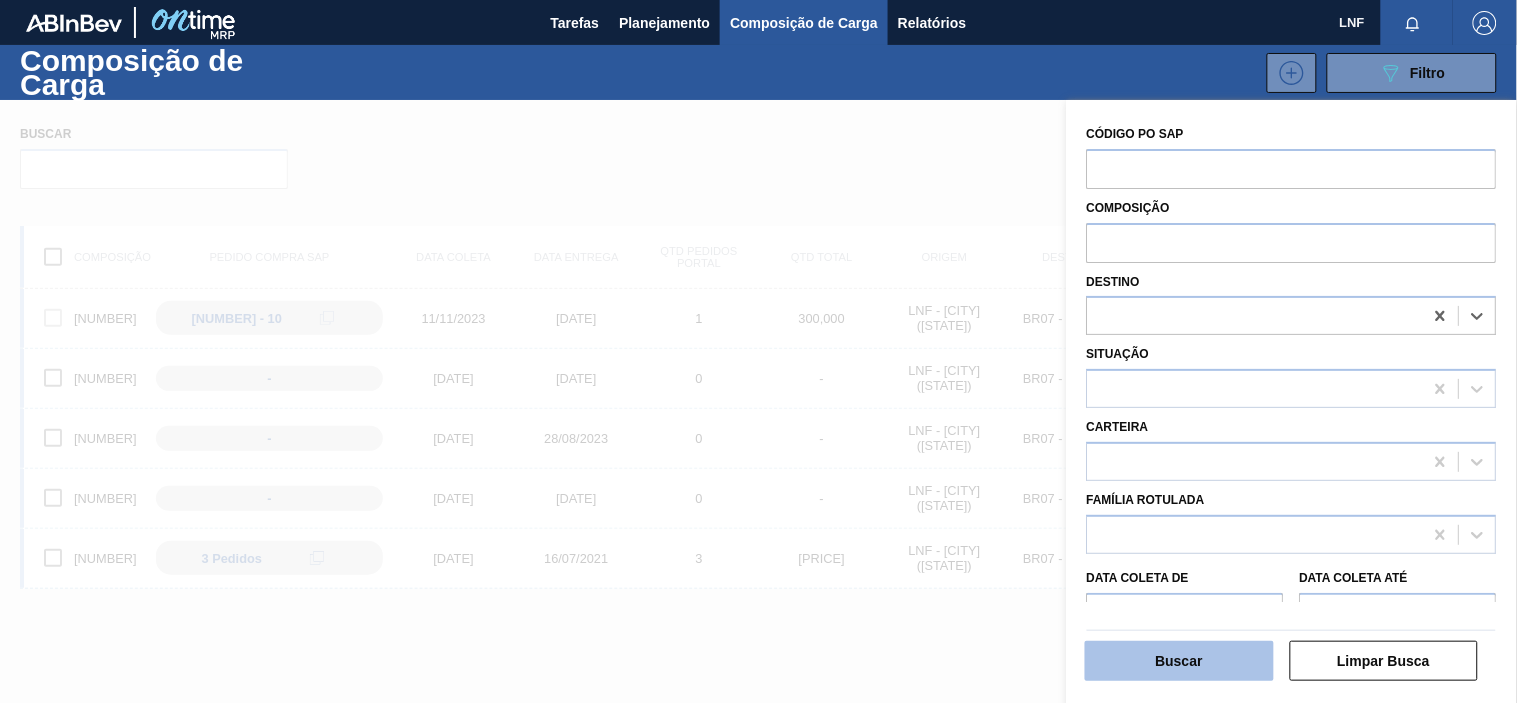 click on "Buscar" at bounding box center [1179, 661] 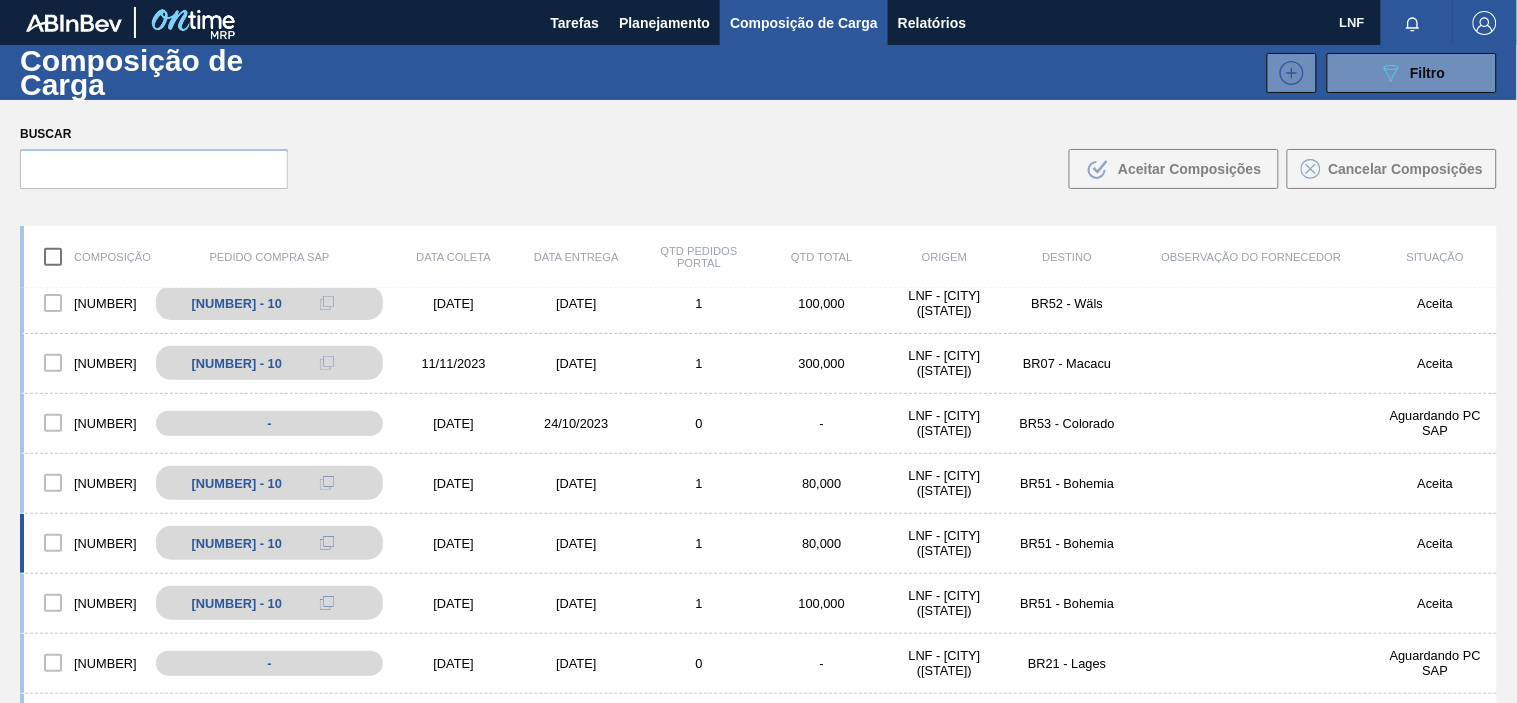 scroll, scrollTop: 0, scrollLeft: 0, axis: both 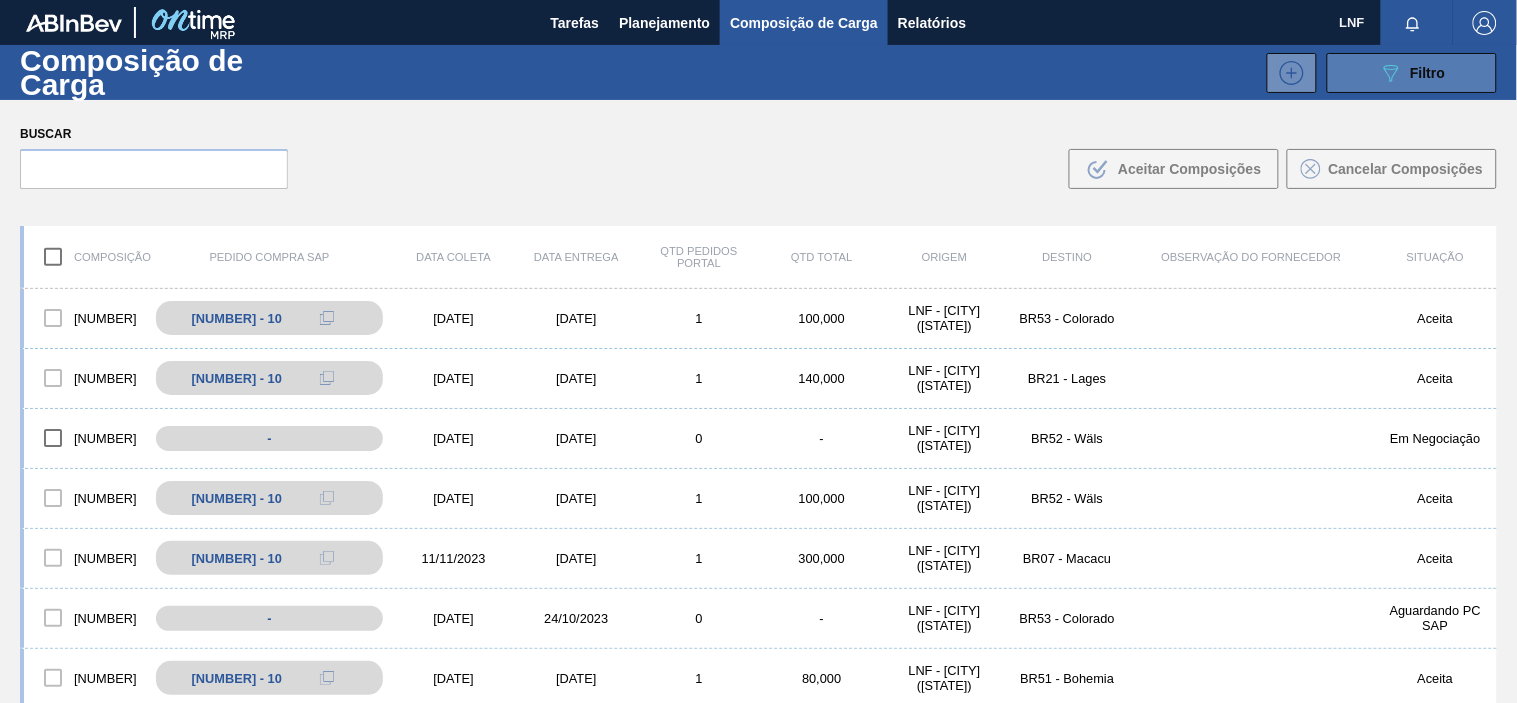 click on "089F7B8B-B2A5-4AFE-B5C0-19BA573D28AC" 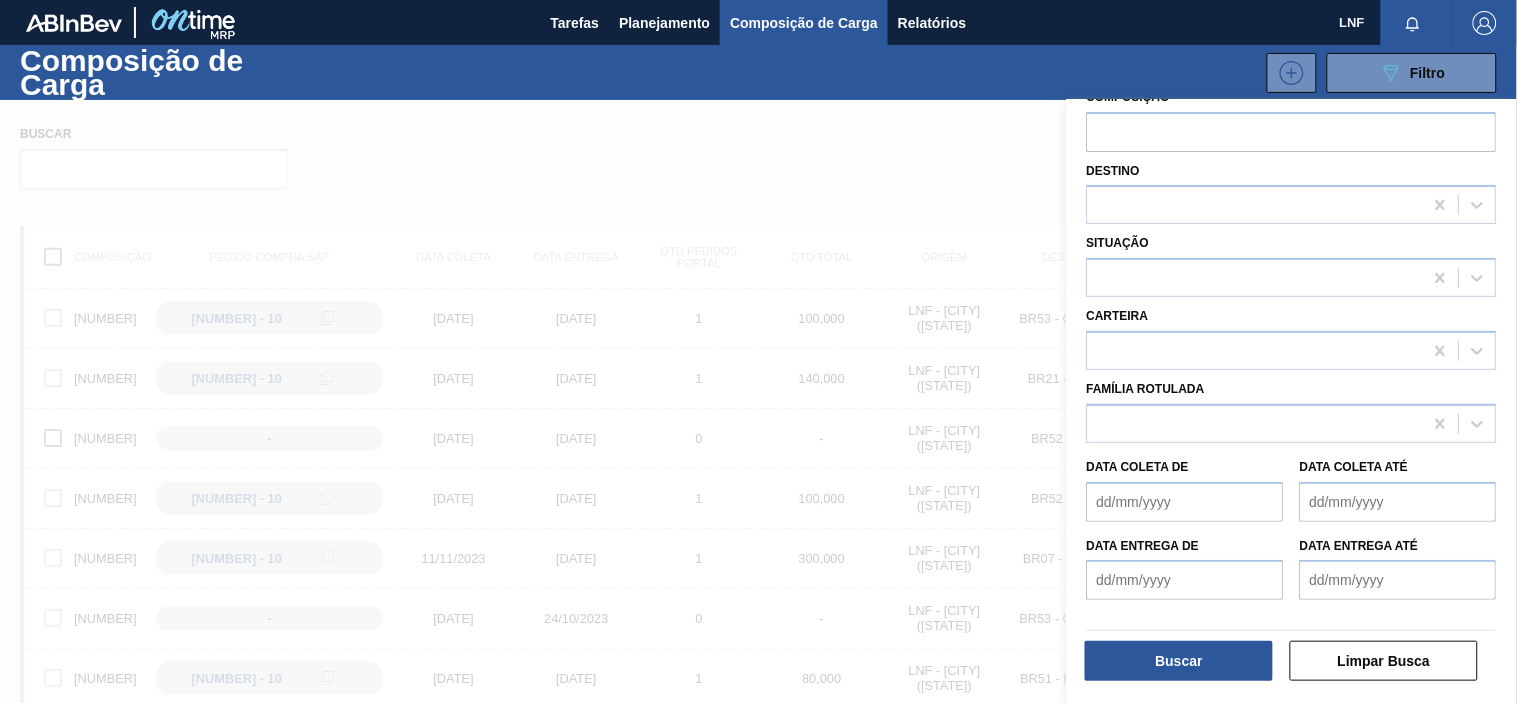 scroll, scrollTop: 181, scrollLeft: 0, axis: vertical 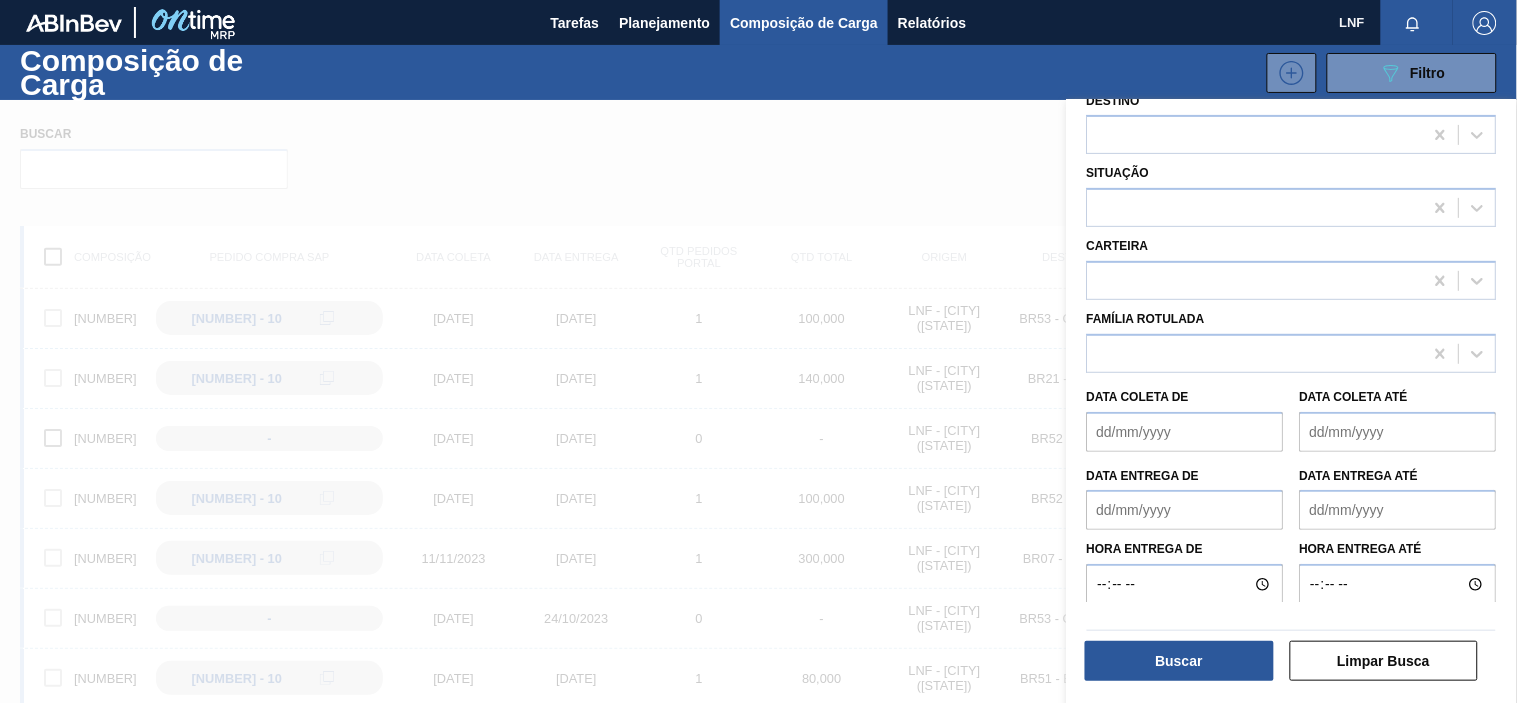 click on "Data coleta de" at bounding box center (1185, 432) 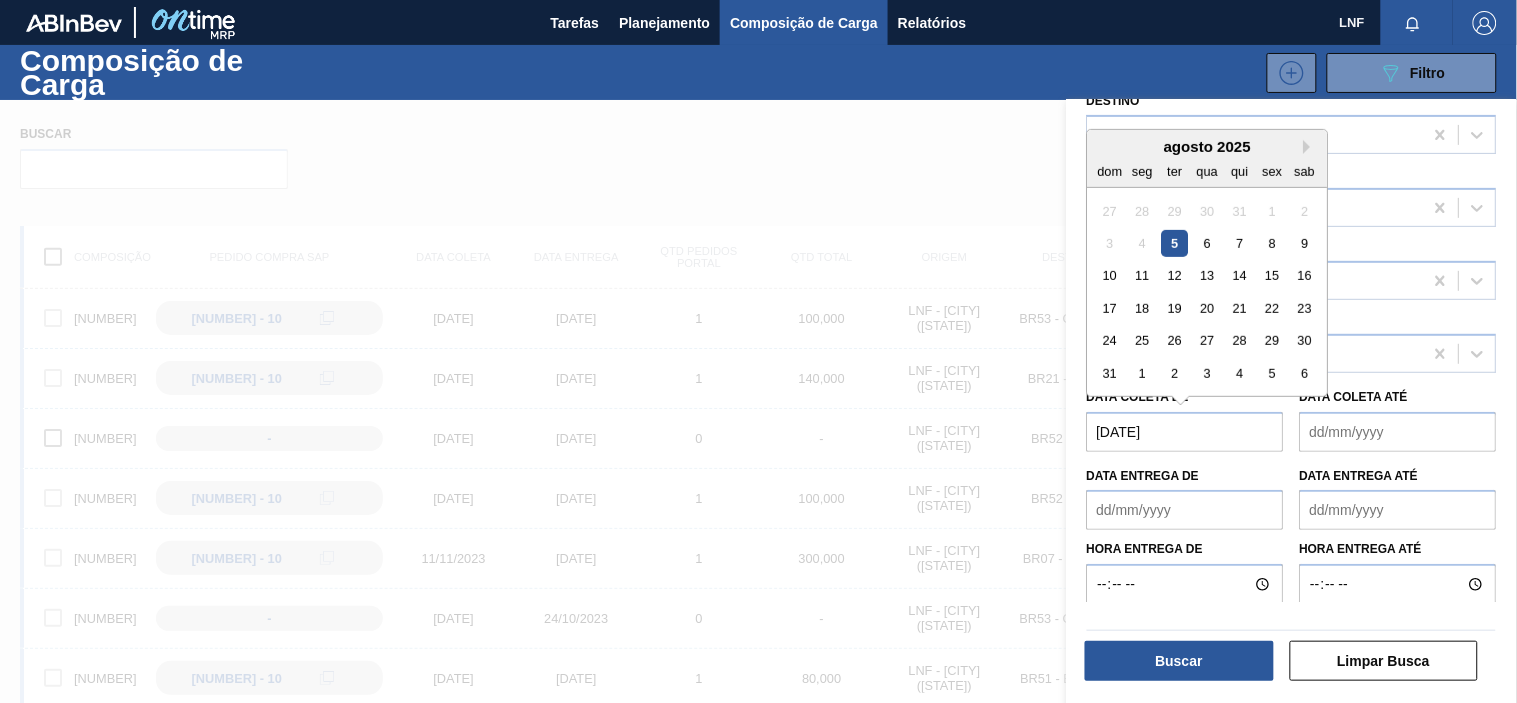 click on "[DATE]" at bounding box center [1185, 432] 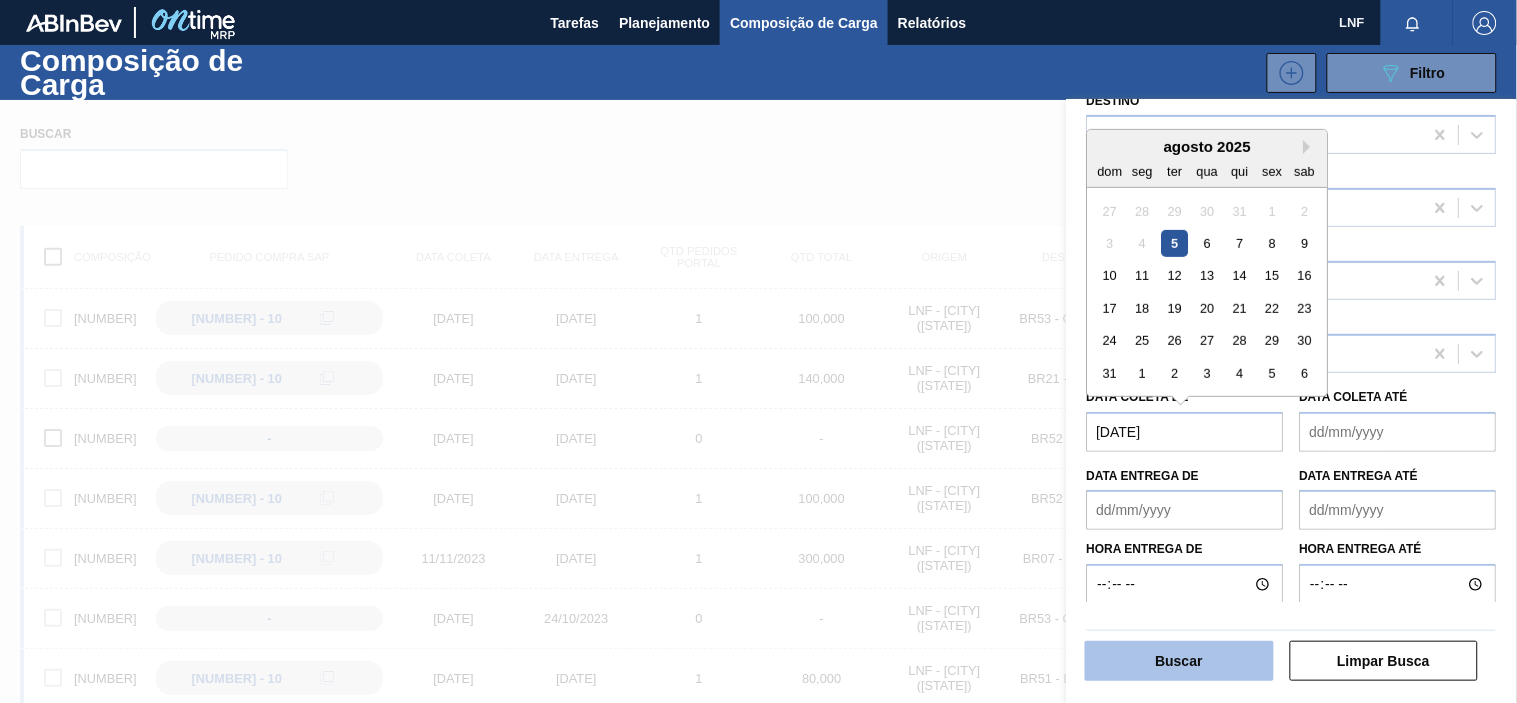 type on "[DATE]" 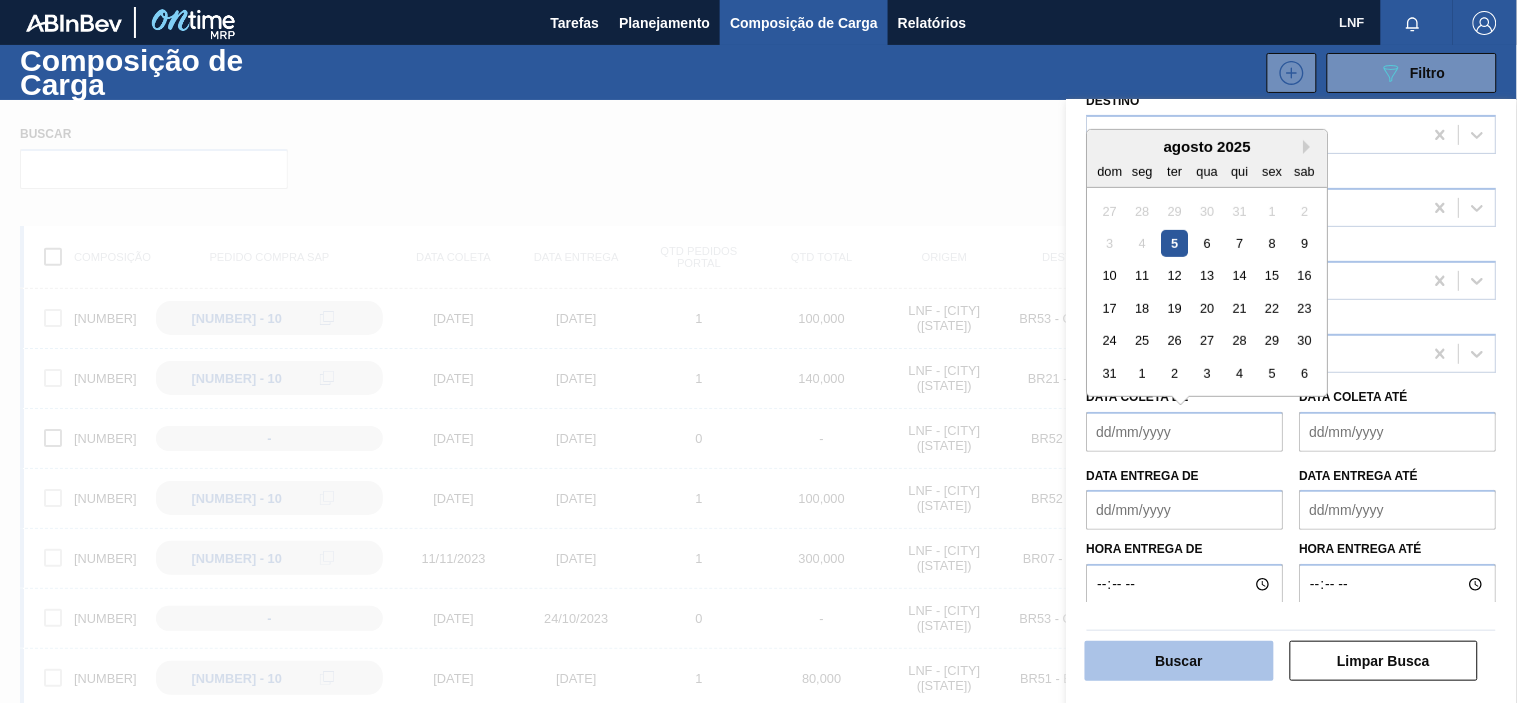 click on "Buscar" at bounding box center [1179, 661] 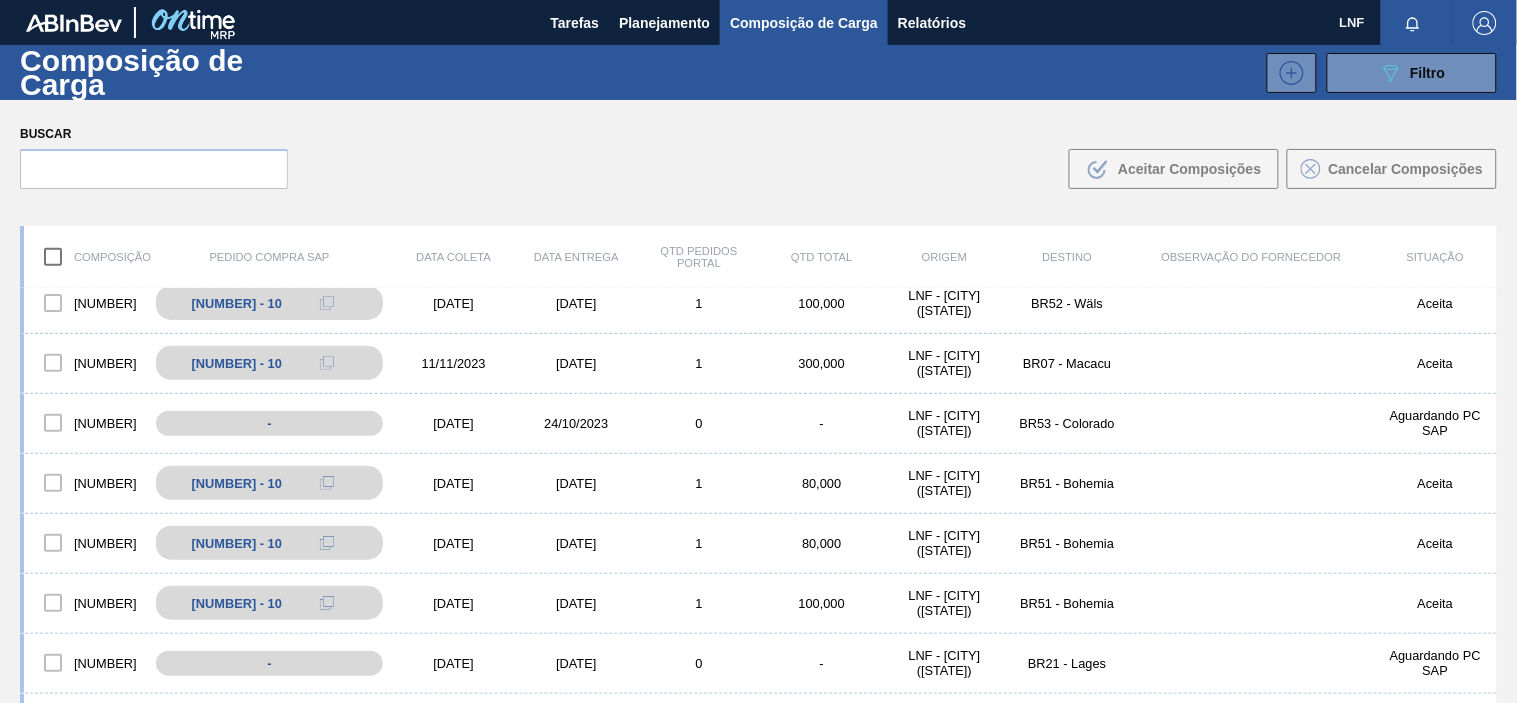 scroll, scrollTop: 751, scrollLeft: 0, axis: vertical 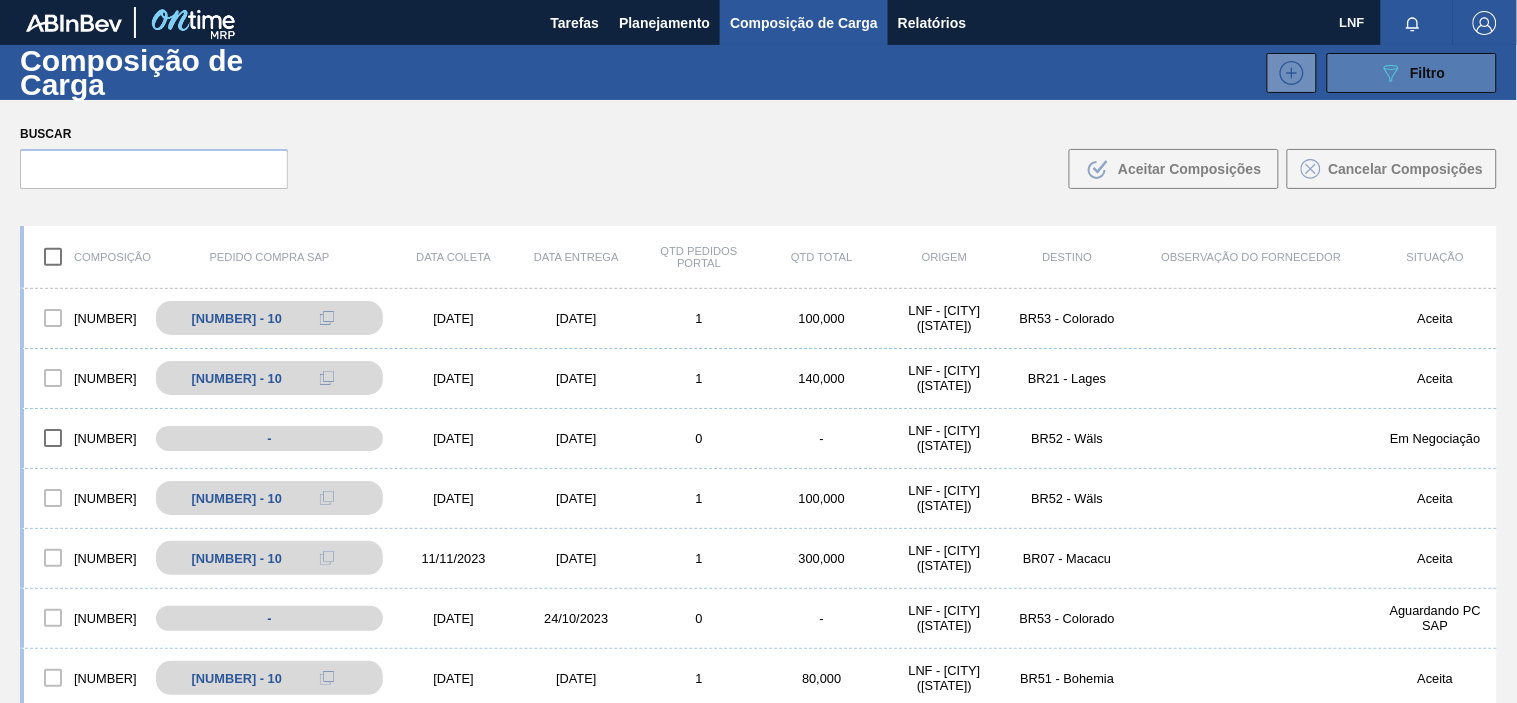 click on "089F7B8B-B2A5-4AFE-B5C0-19BA573D28AC" 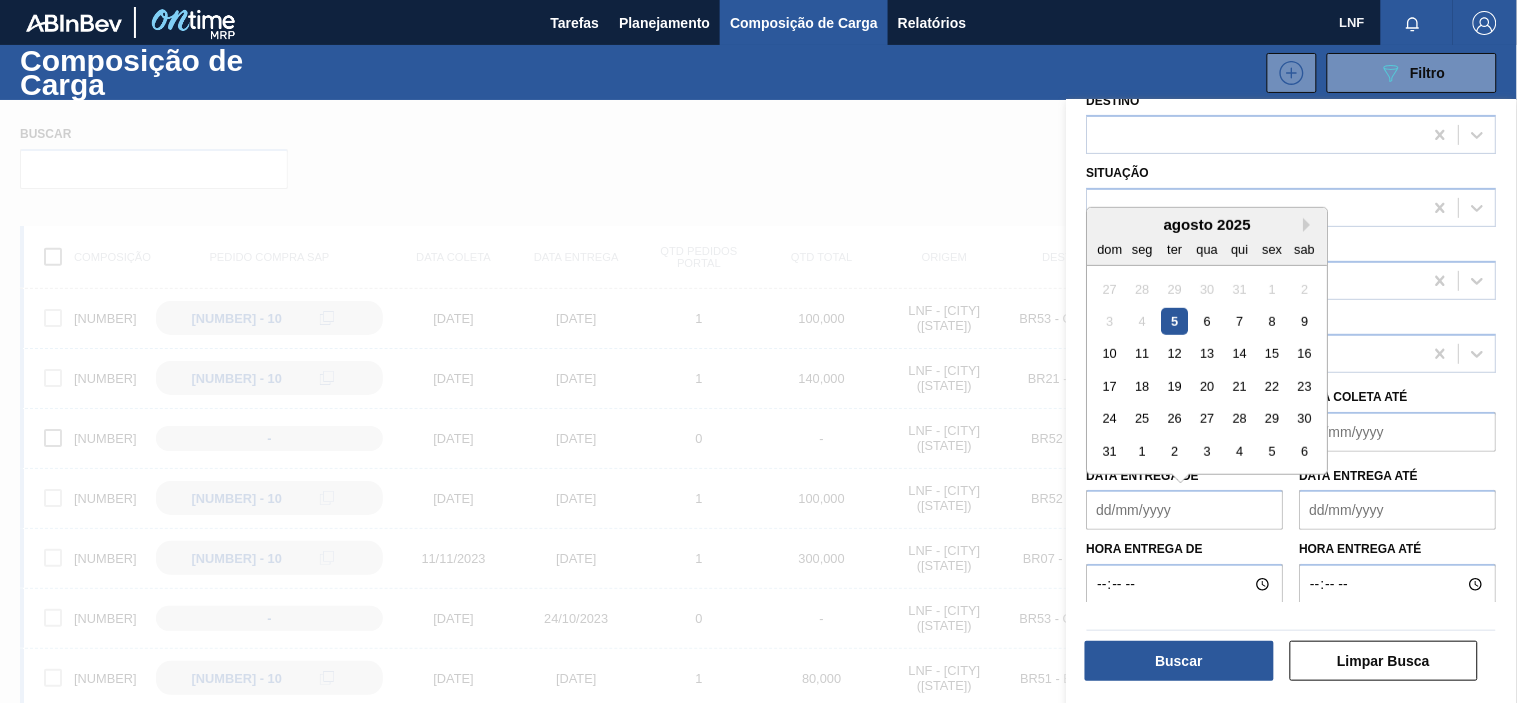 click on "Data entrega de" at bounding box center [1185, 510] 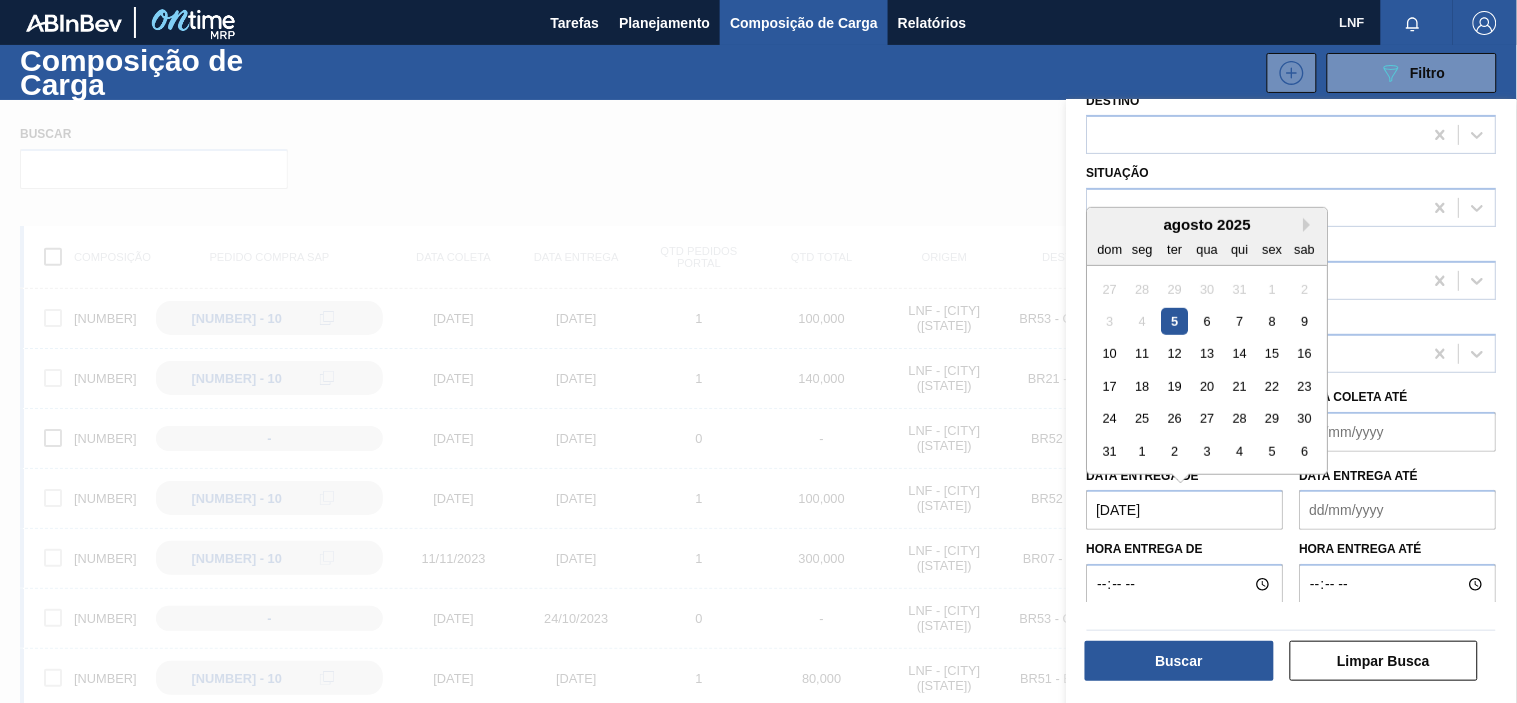 type on "[DATE]" 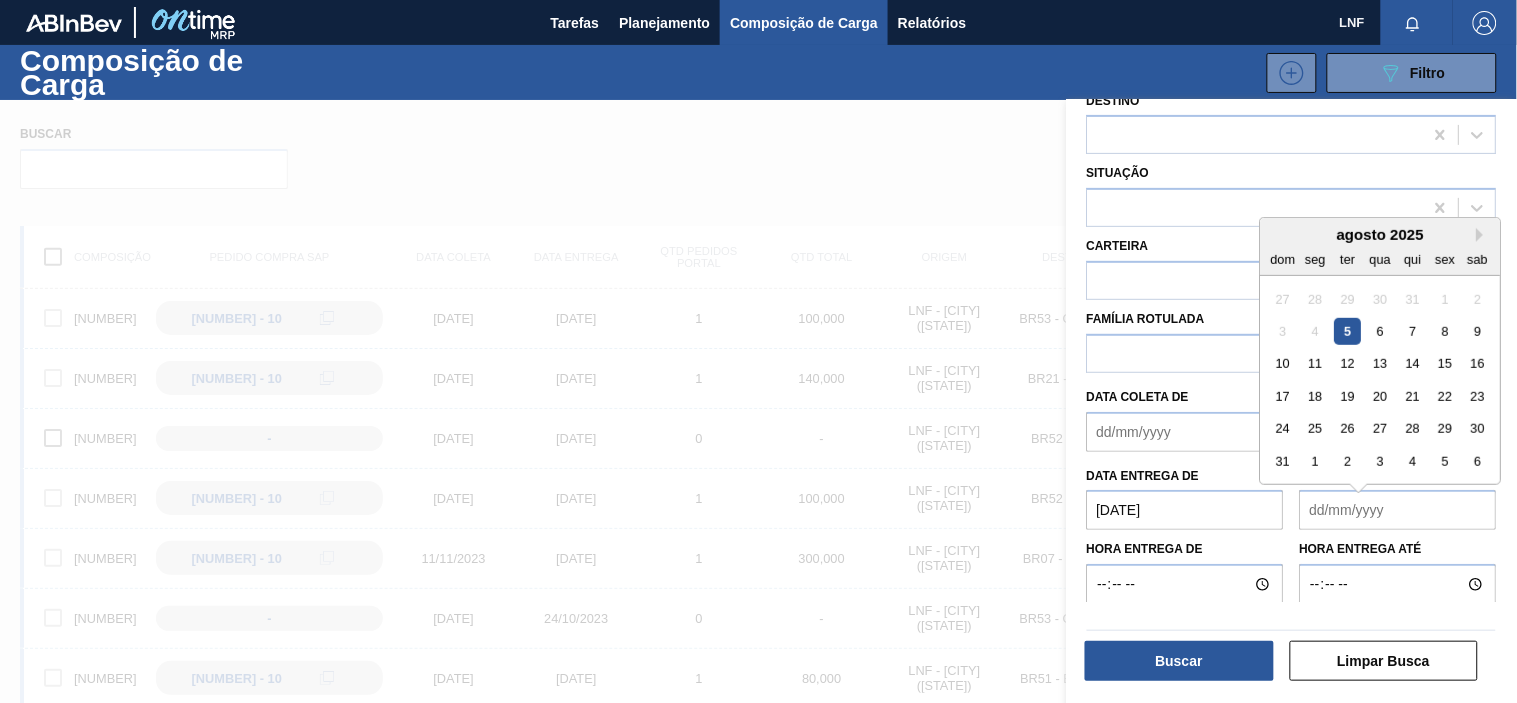 type 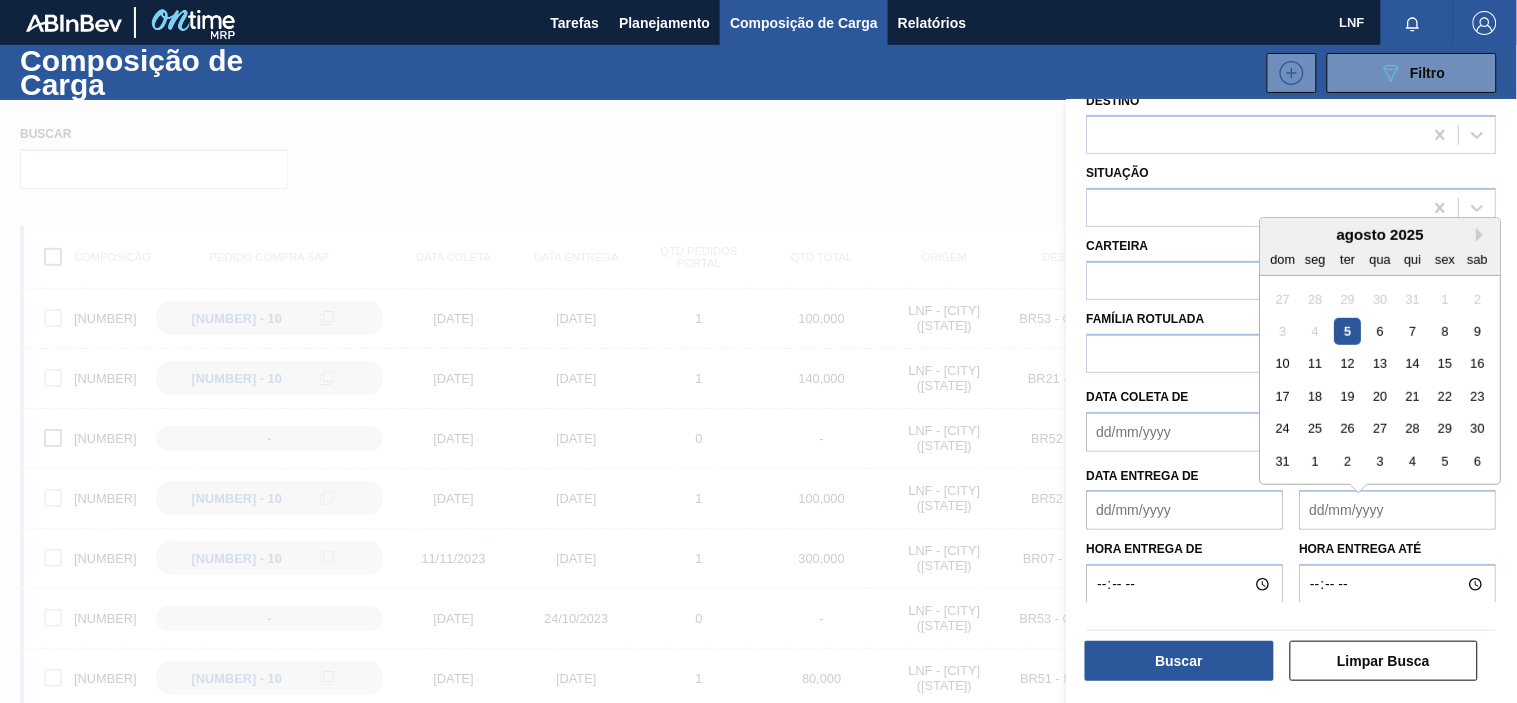 click on "Data entrega até" at bounding box center (1398, 510) 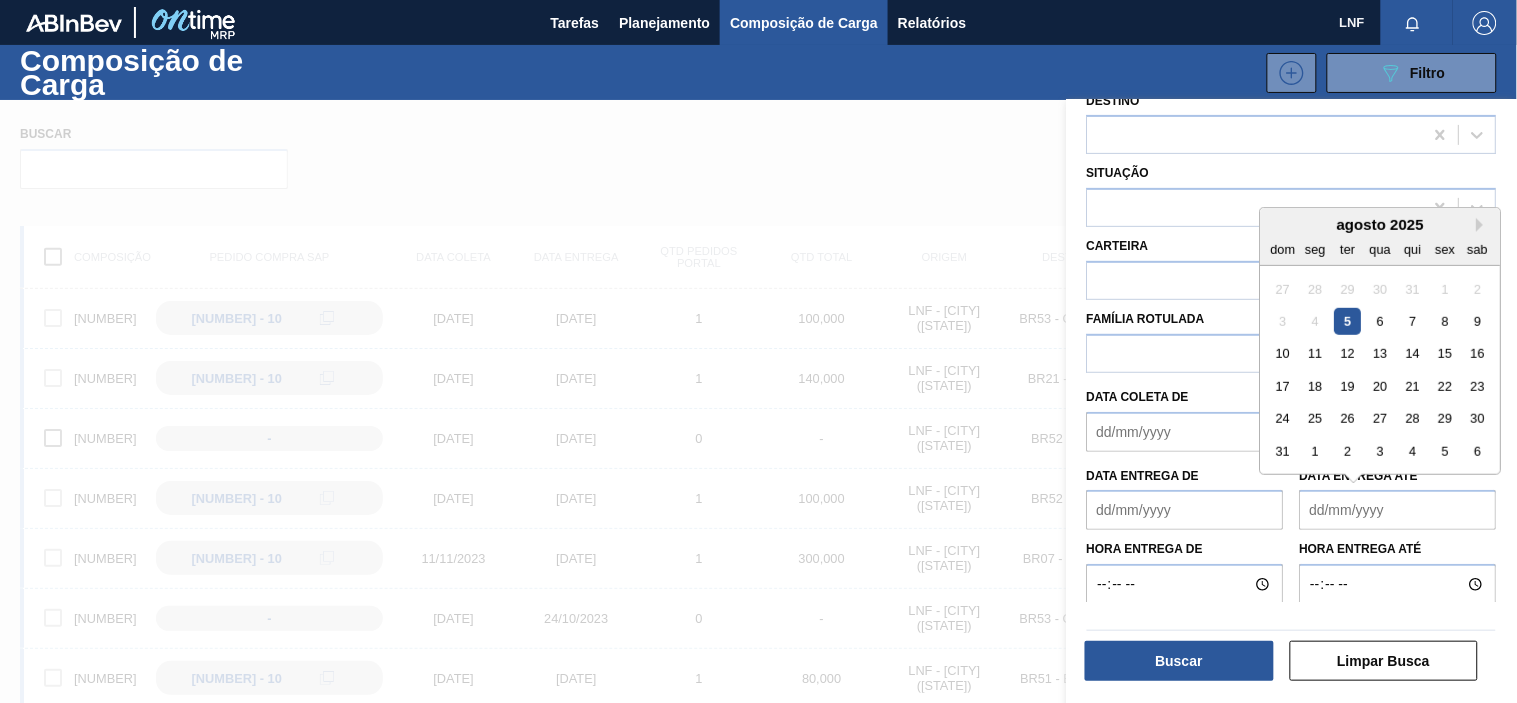 click on "Data entrega de" at bounding box center (1185, 510) 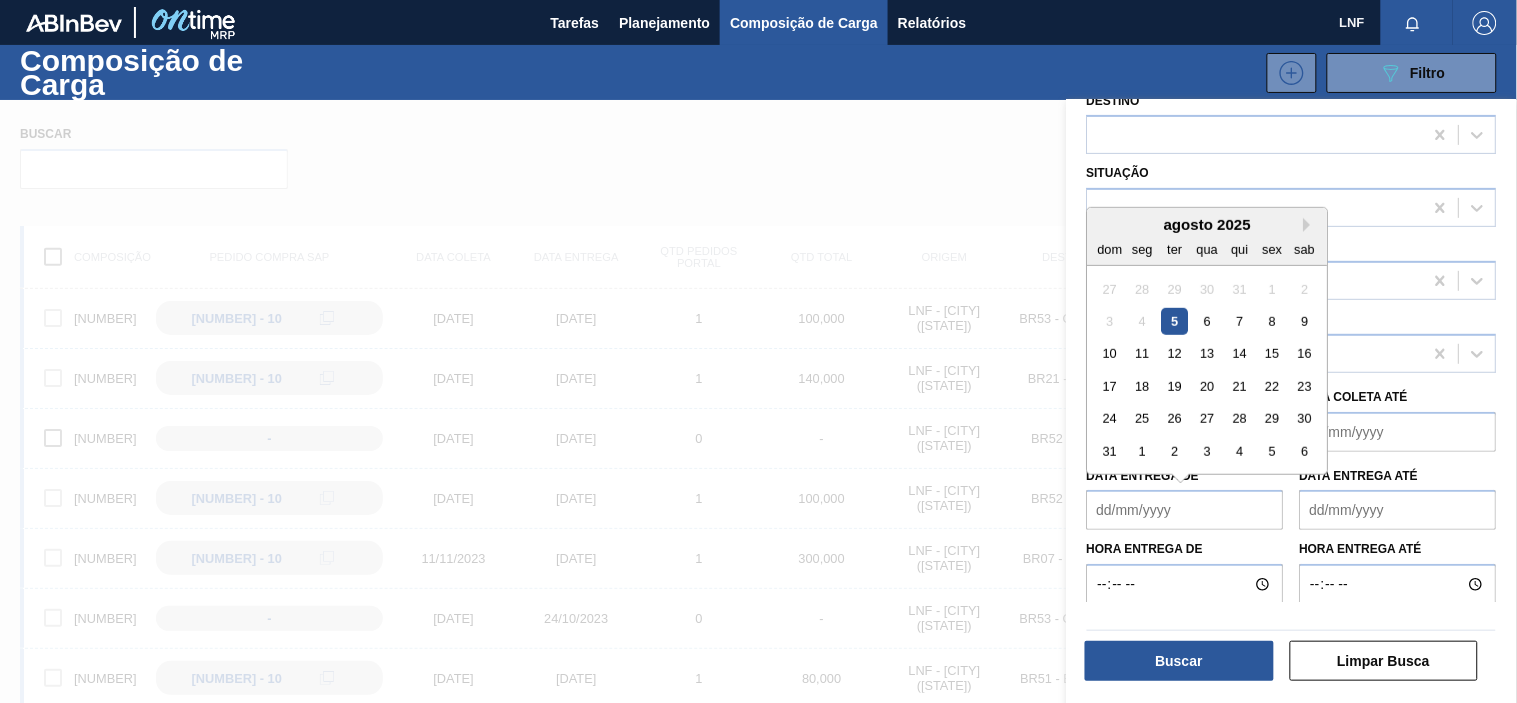 click on "agosto 2025" at bounding box center [1208, 224] 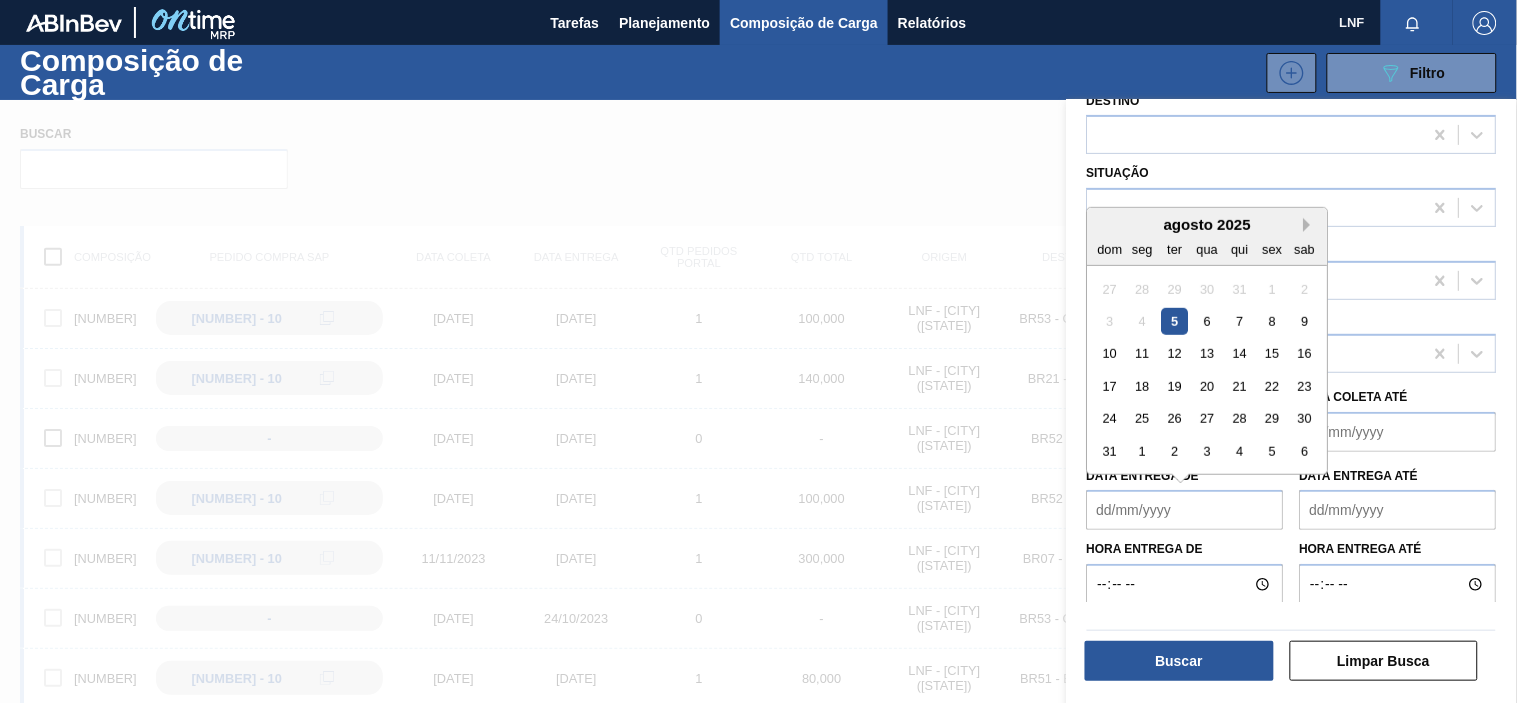 click on "Next Month" at bounding box center (1311, 225) 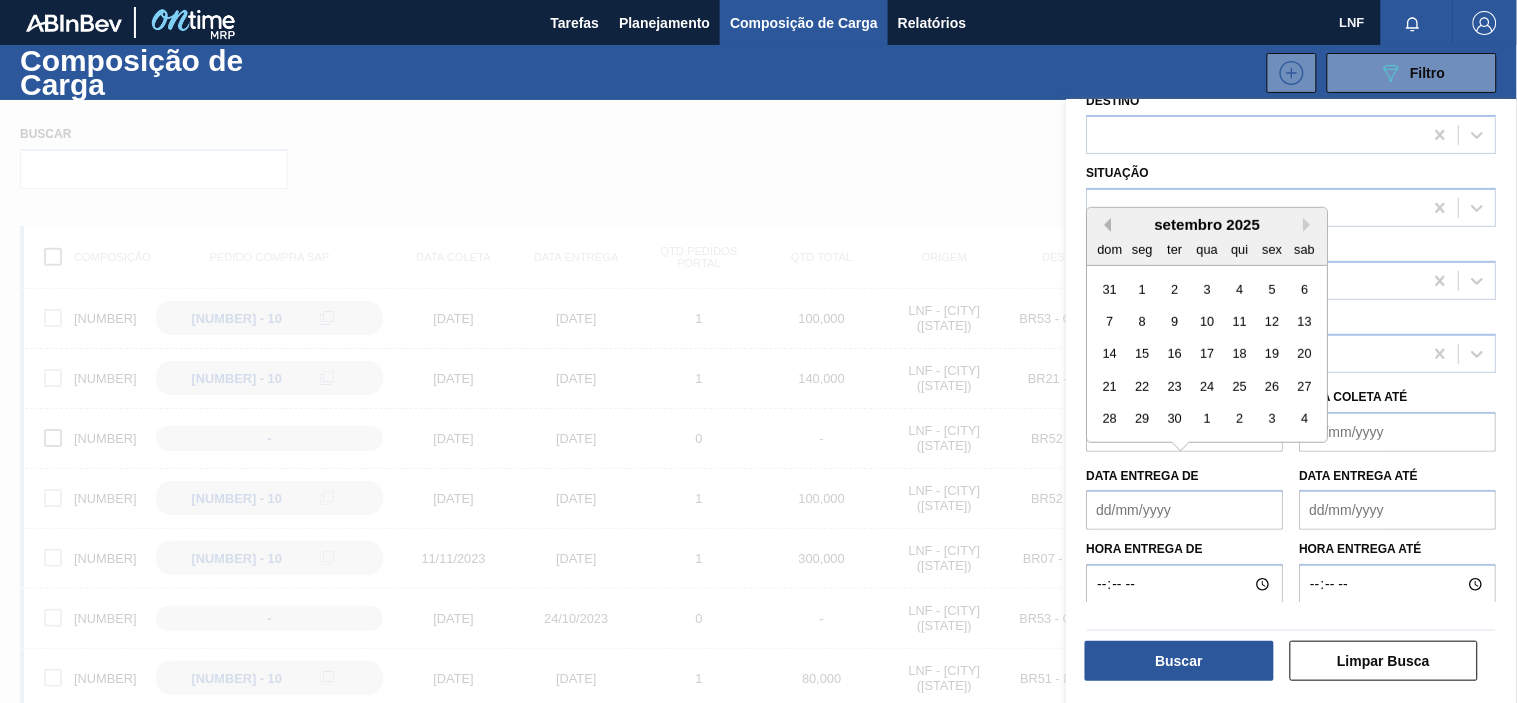 click on "Previous Month" at bounding box center [1105, 225] 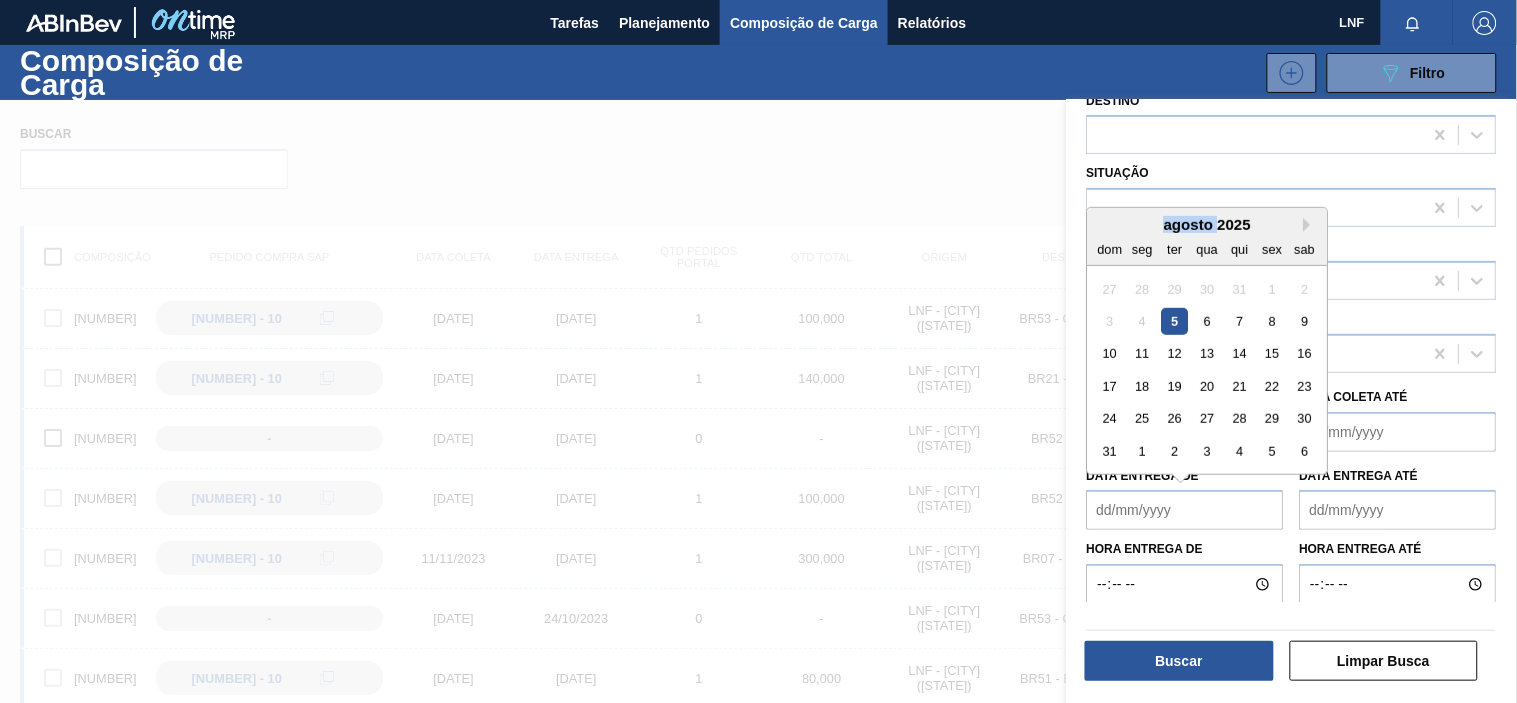 click on "agosto 2025" at bounding box center (1208, 224) 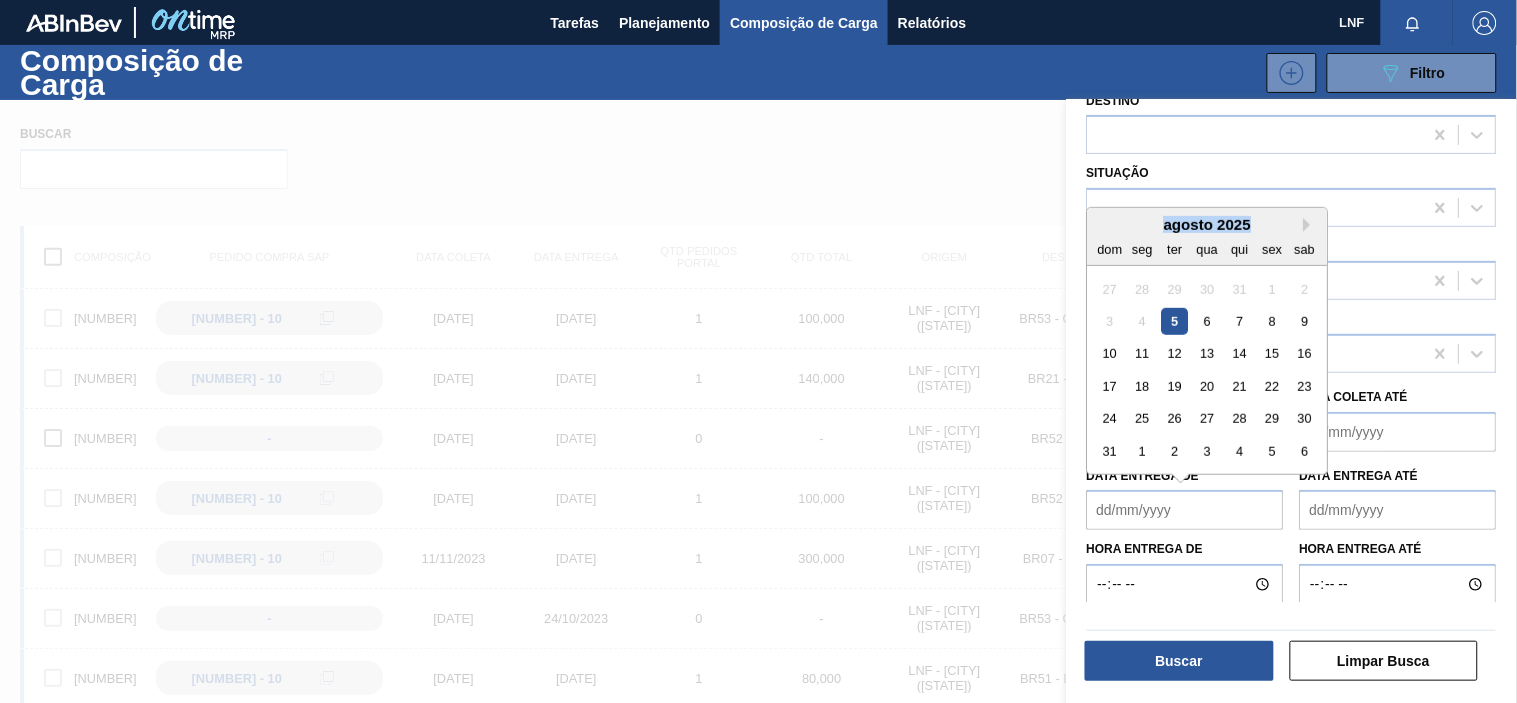 click on "agosto 2025" at bounding box center [1208, 224] 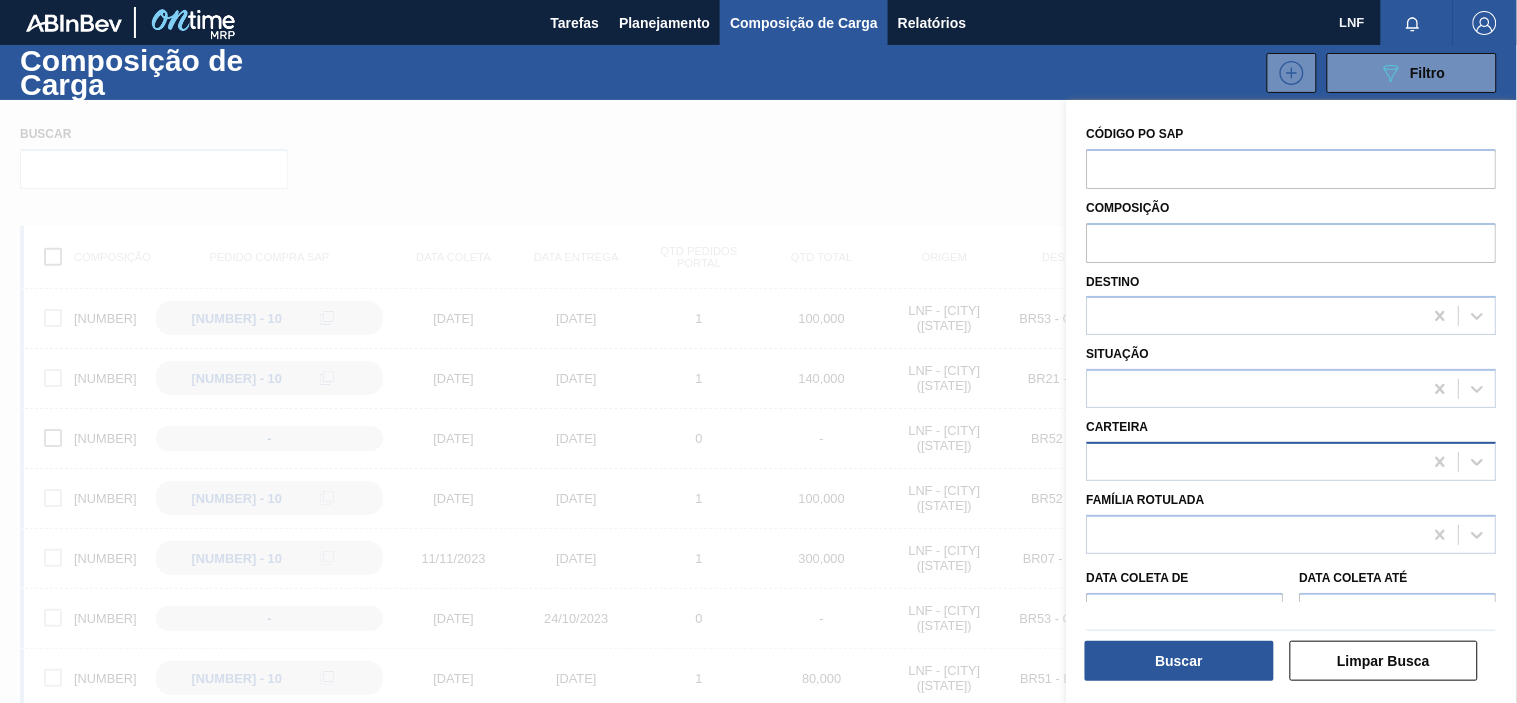 scroll, scrollTop: 181, scrollLeft: 0, axis: vertical 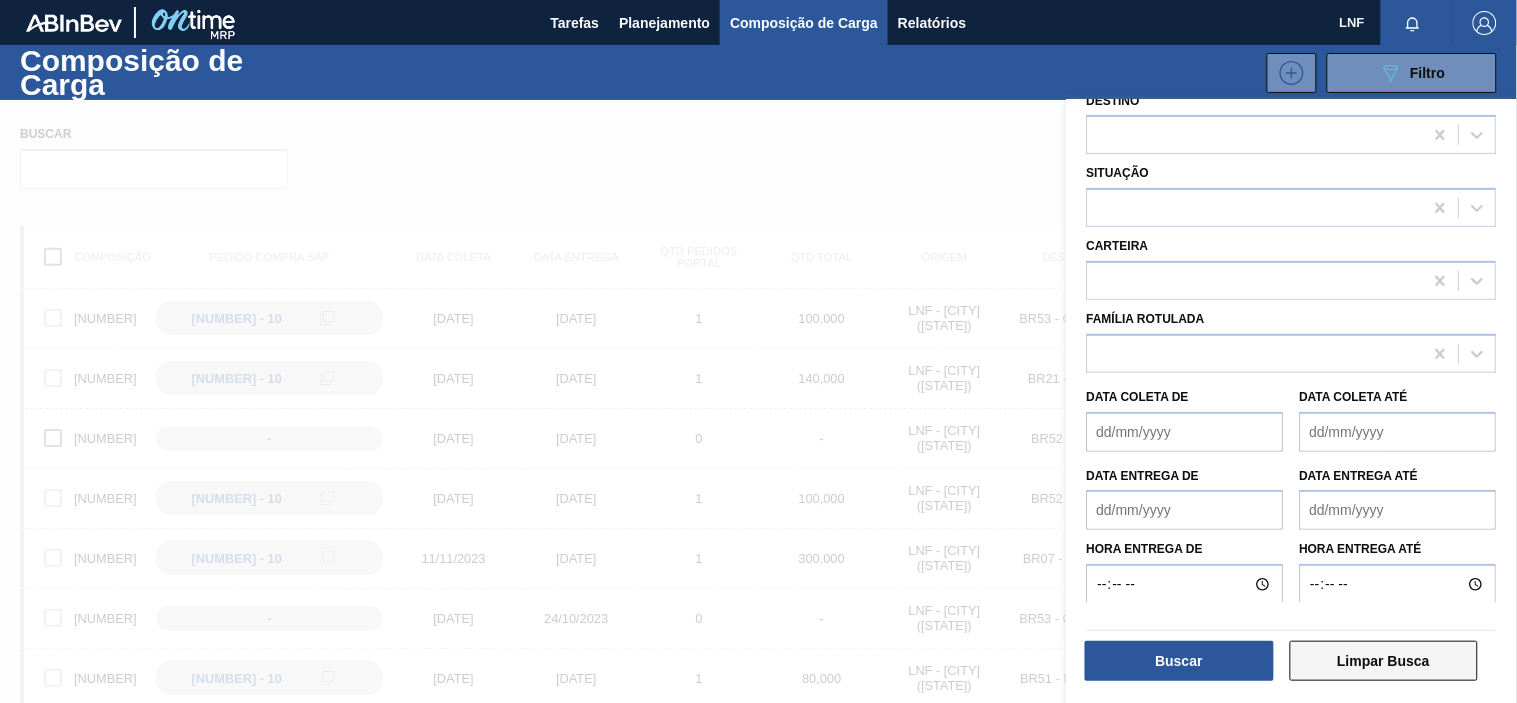 click on "Limpar Busca" at bounding box center (1384, 661) 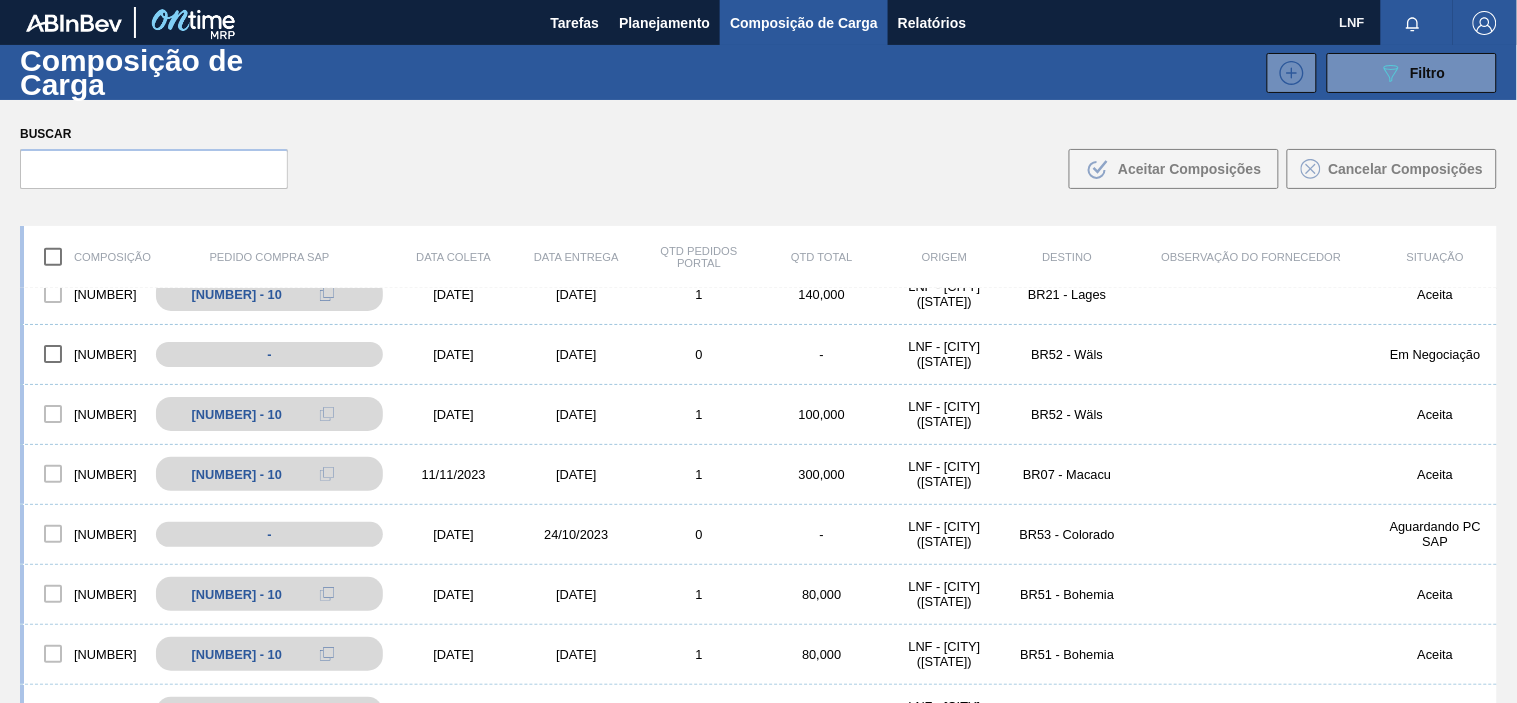 scroll, scrollTop: 0, scrollLeft: 0, axis: both 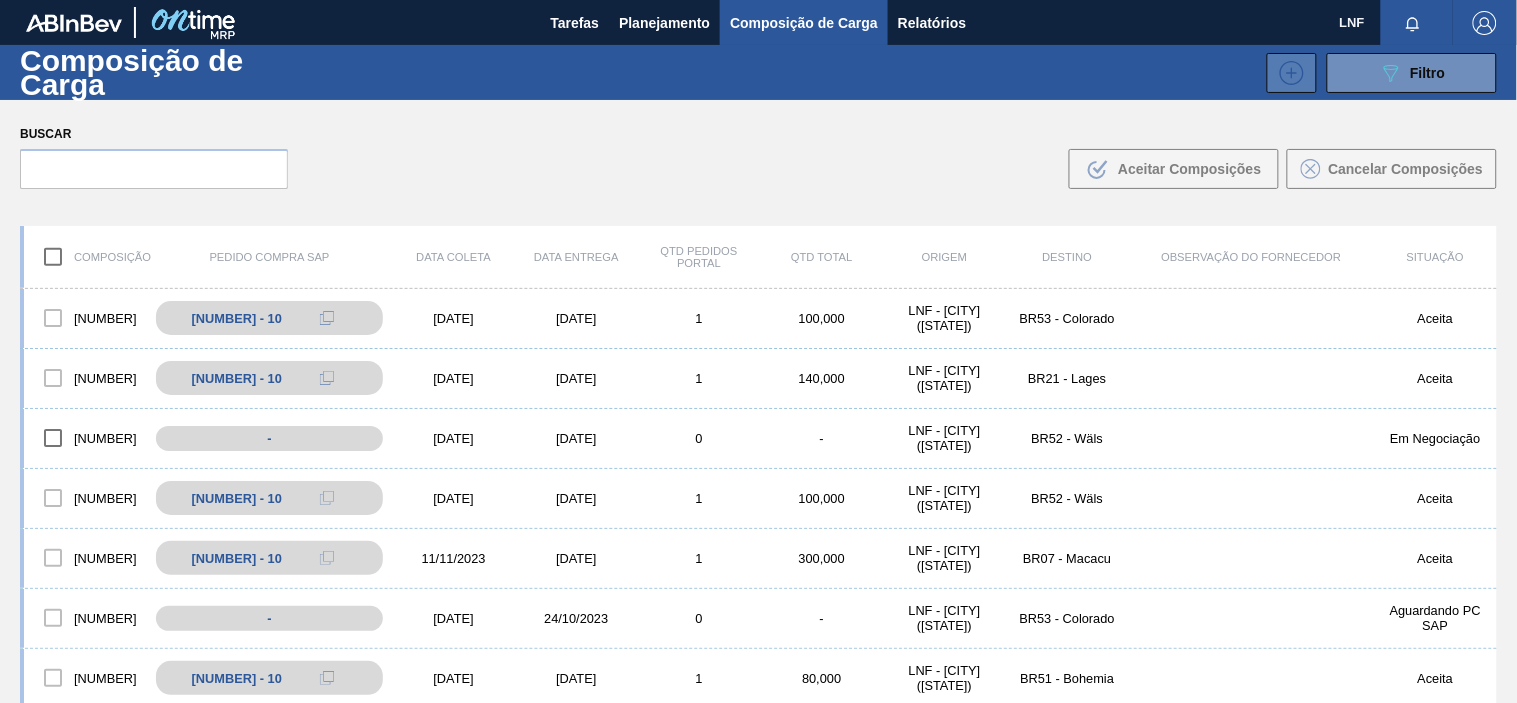 click 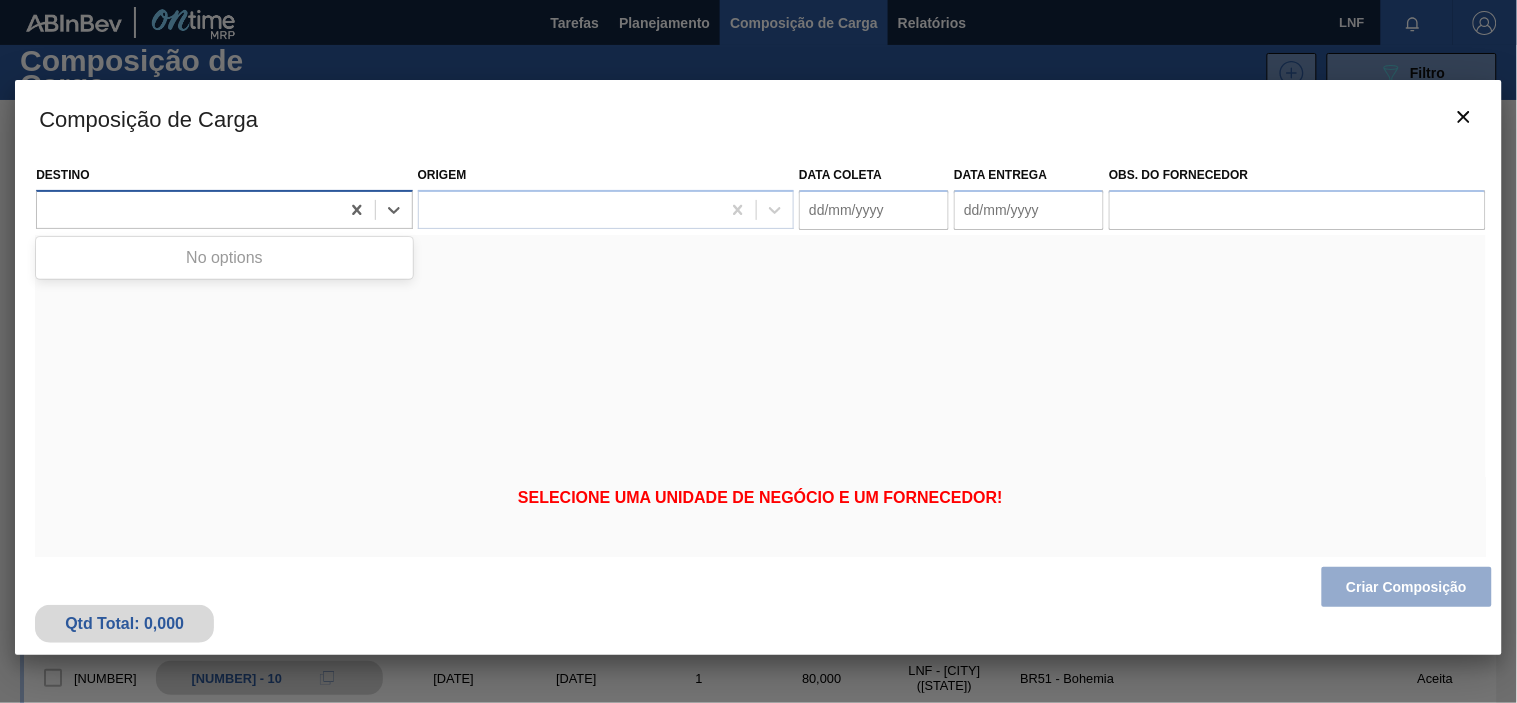 click at bounding box center [188, 209] 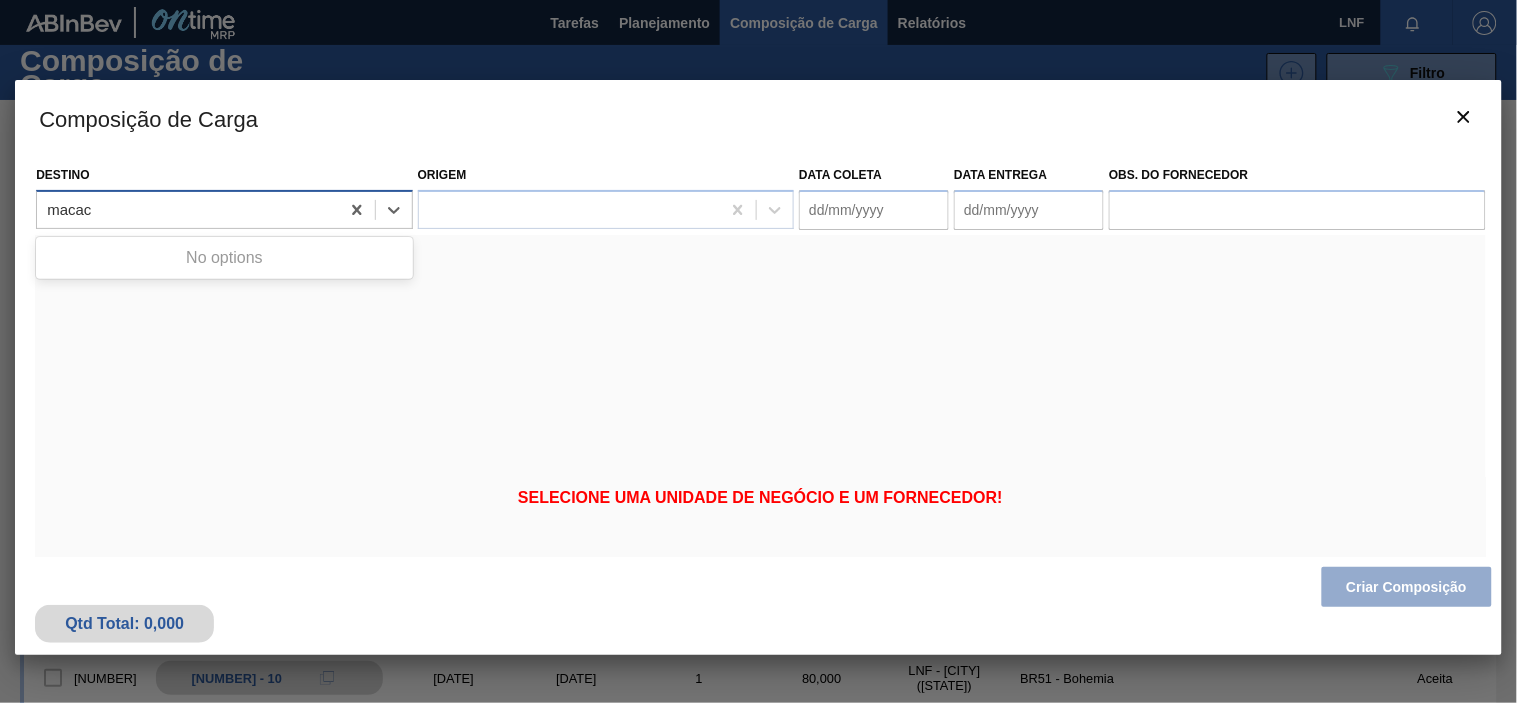 type on "[CITY]" 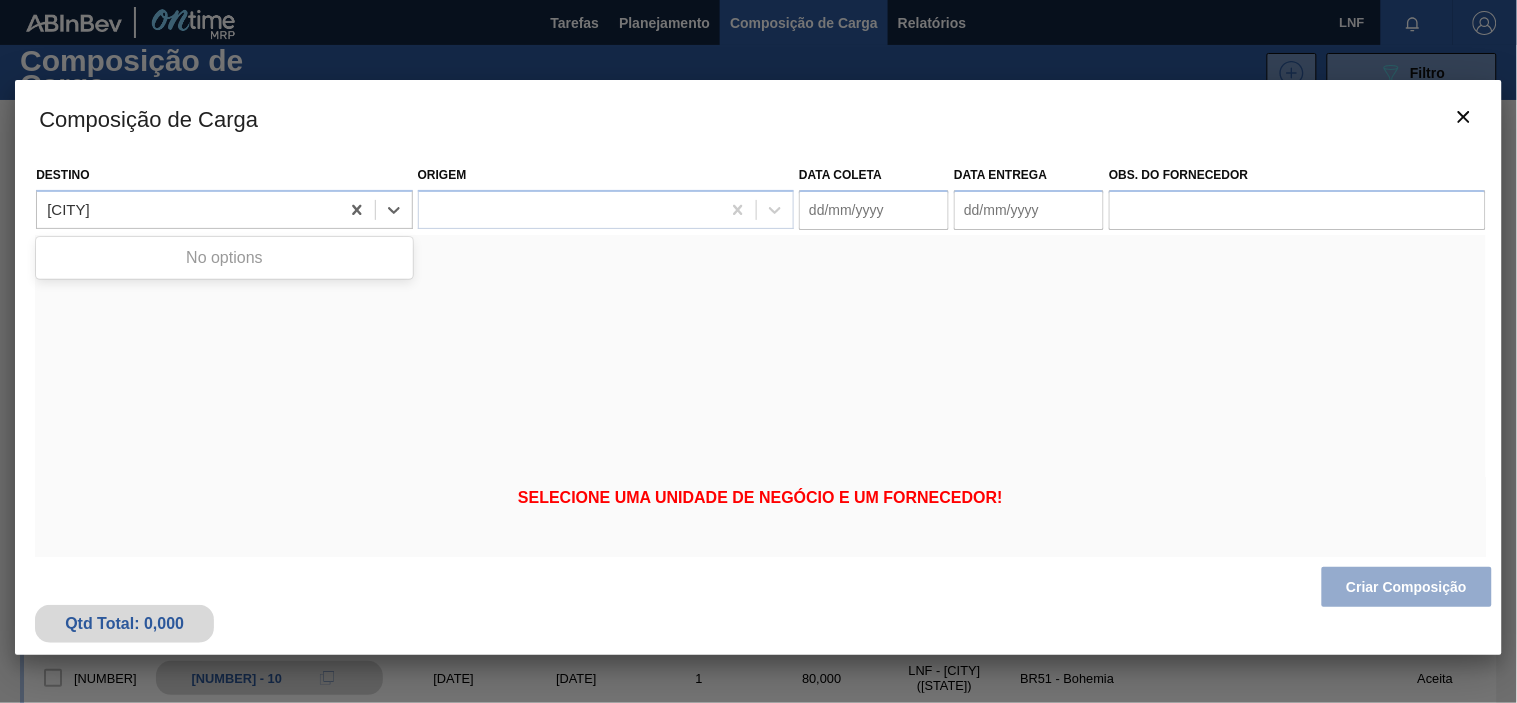 type 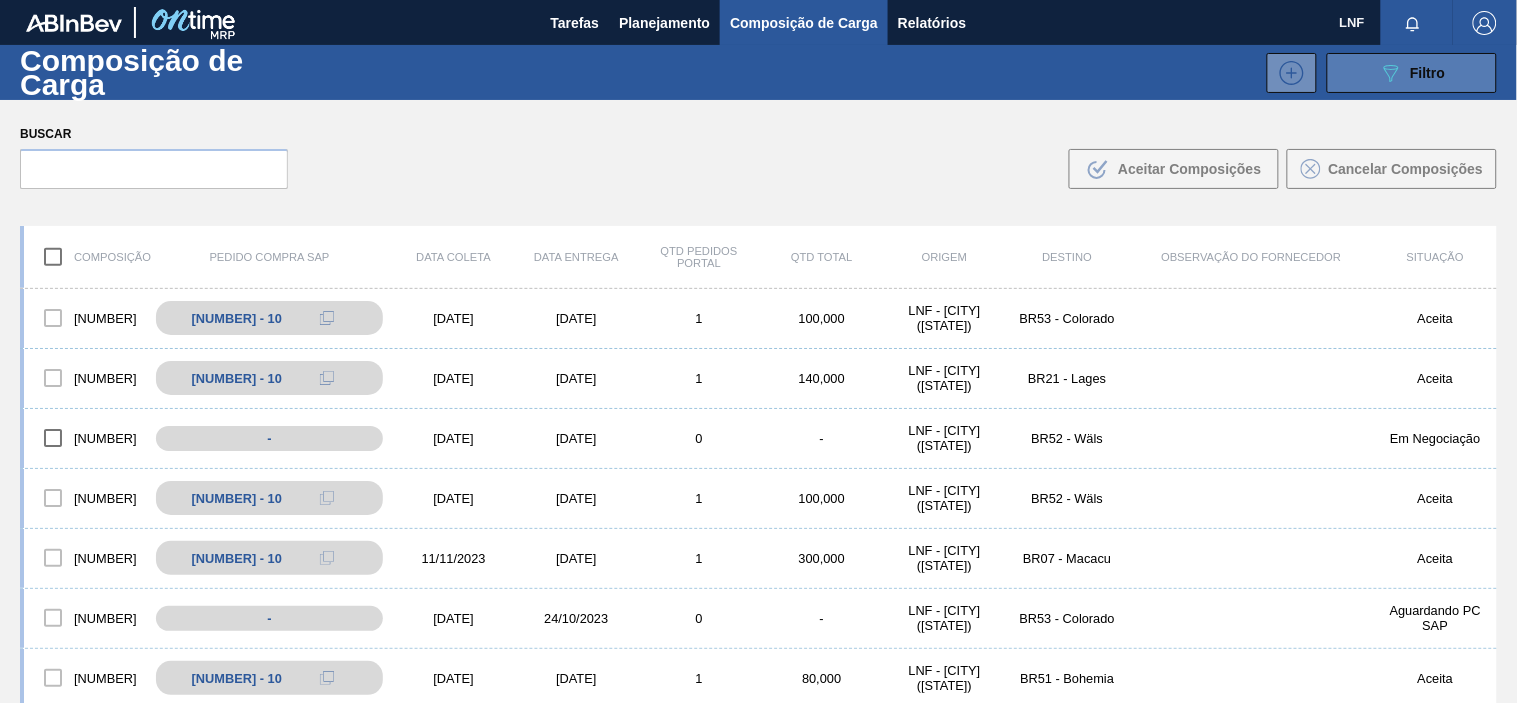 click on "089F7B8B-B2A5-4AFE-B5C0-19BA573D28AC Filtro" at bounding box center (1412, 73) 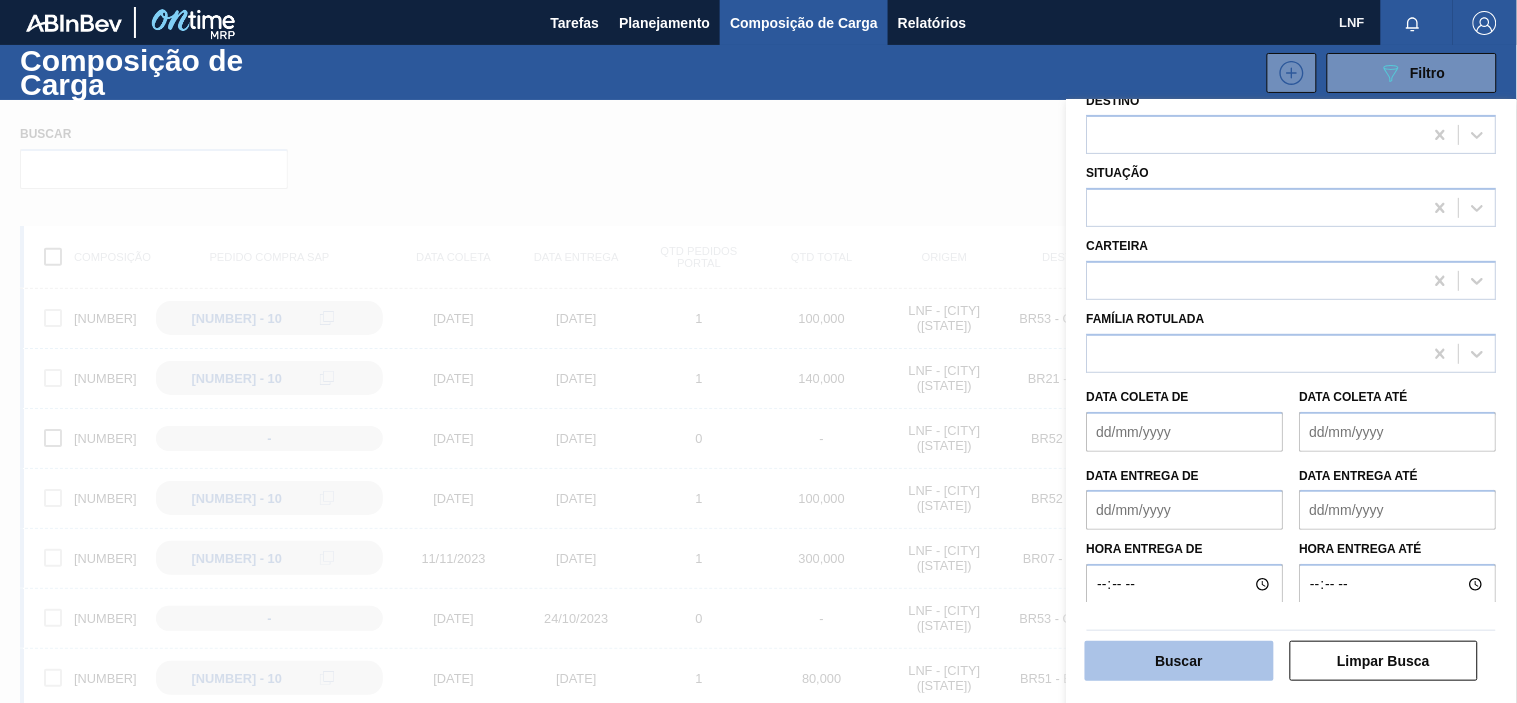 click on "Buscar" at bounding box center (1179, 661) 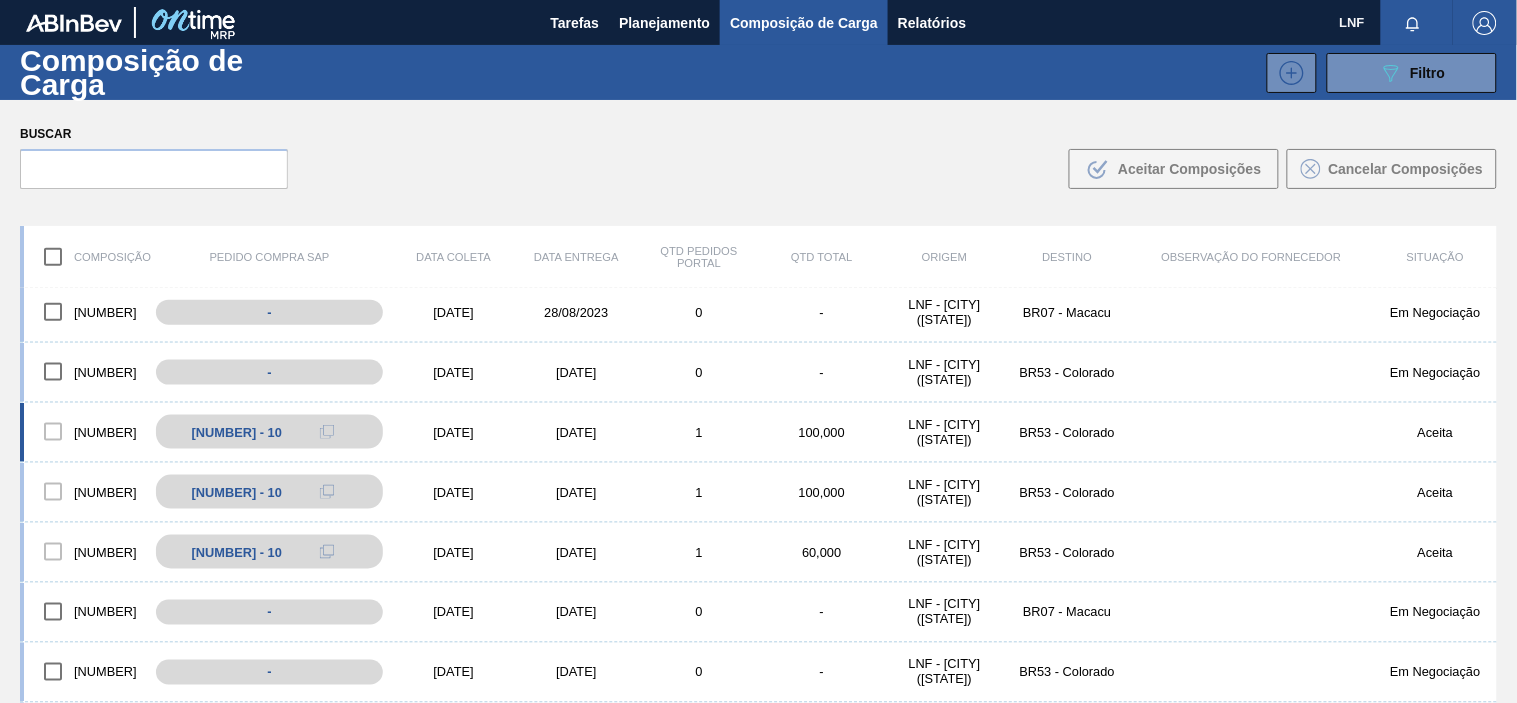 scroll, scrollTop: 751, scrollLeft: 0, axis: vertical 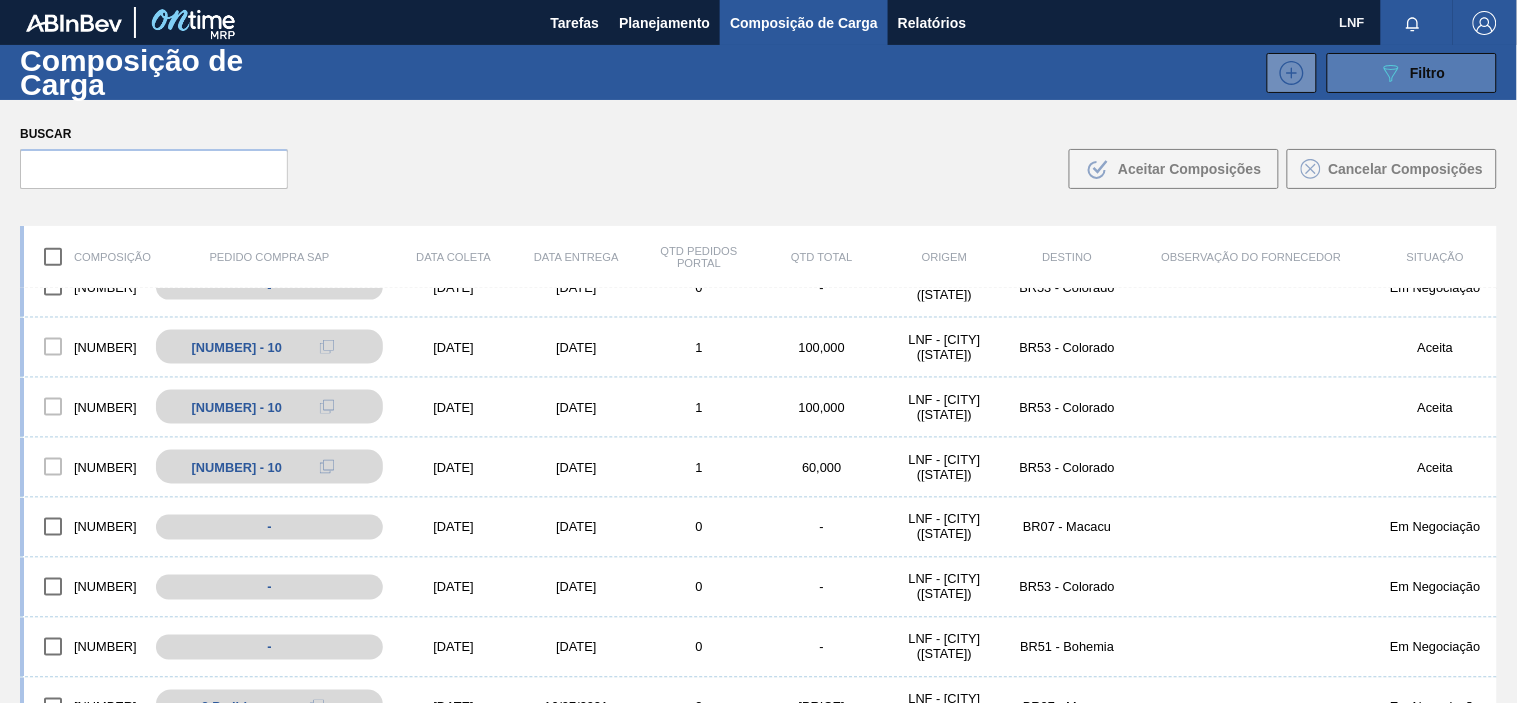 click on "089F7B8B-B2A5-4AFE-B5C0-19BA573D28AC Filtro" at bounding box center (1412, 73) 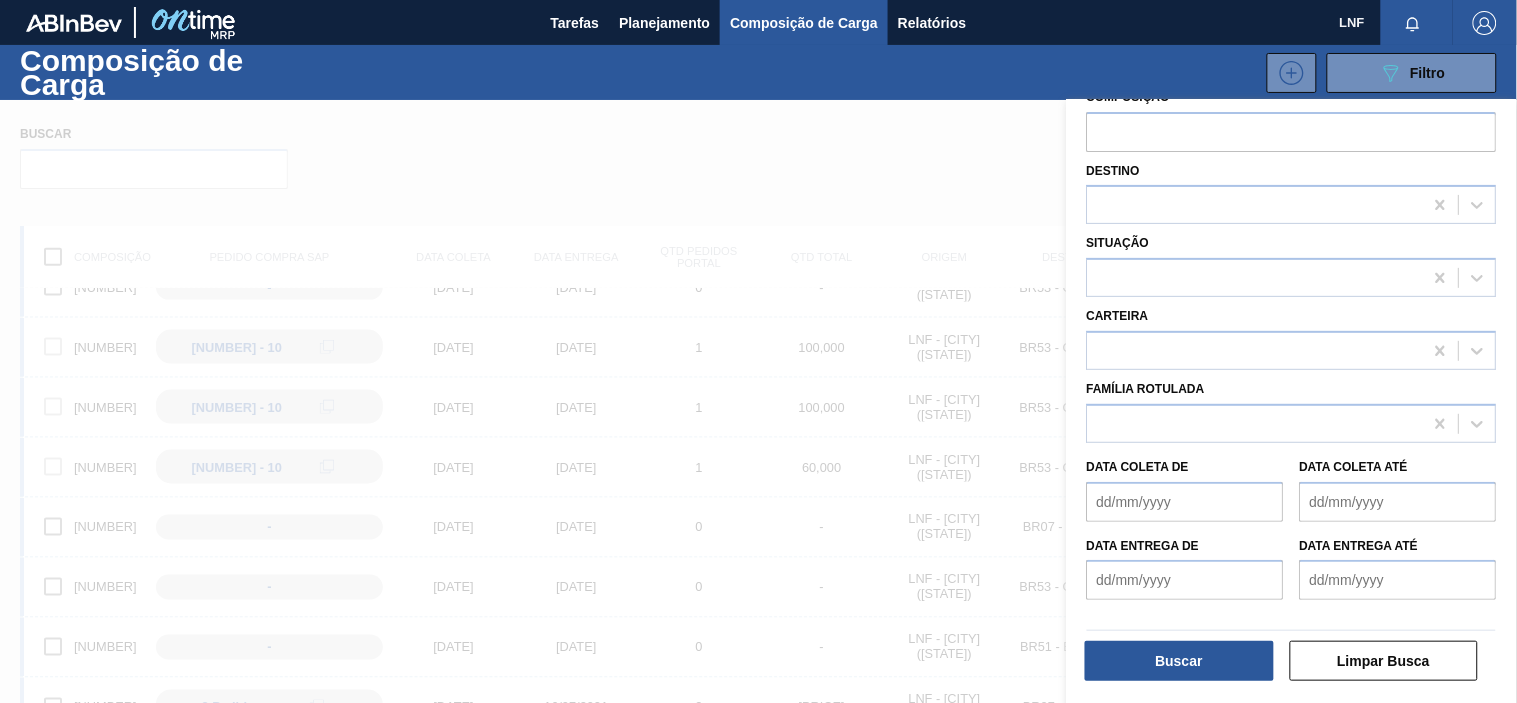scroll, scrollTop: 181, scrollLeft: 0, axis: vertical 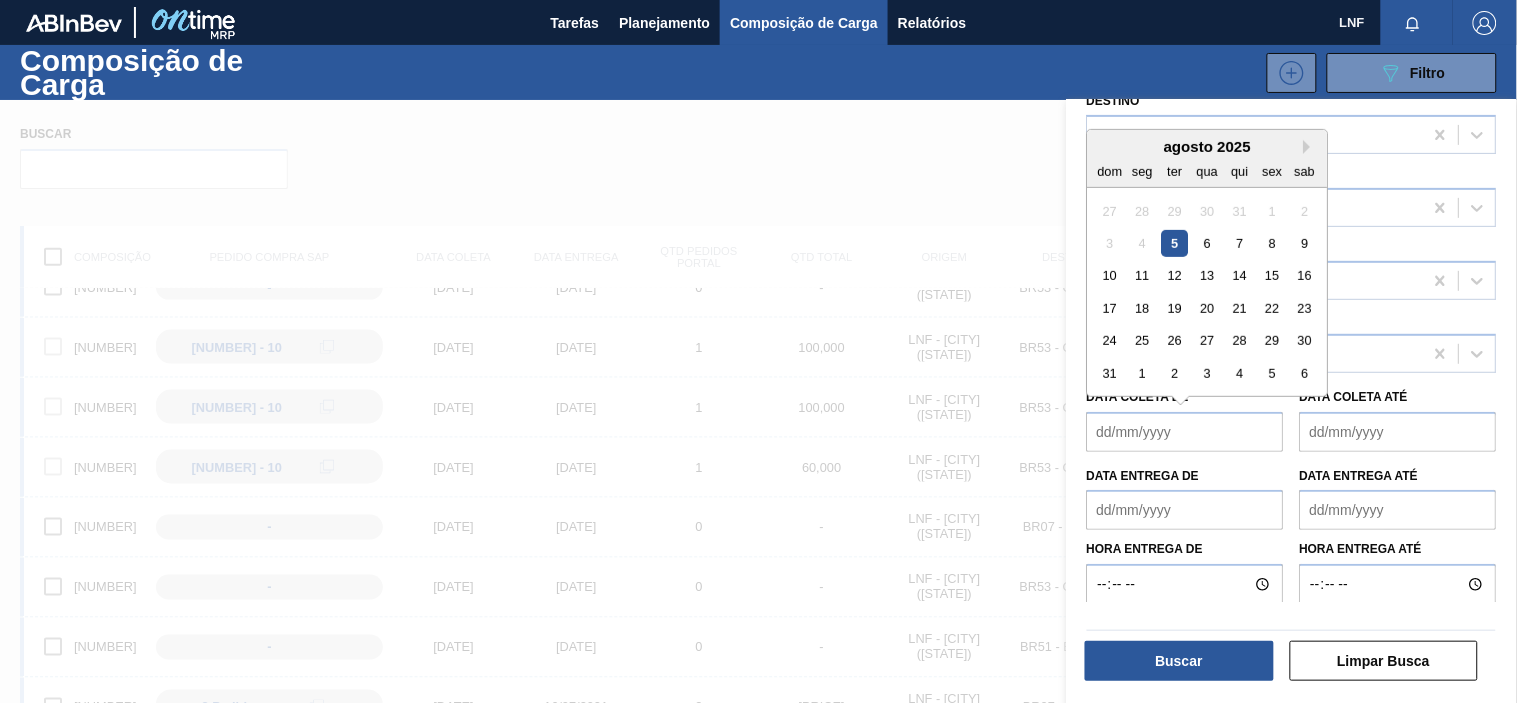 click on "Data coleta de" at bounding box center [1185, 432] 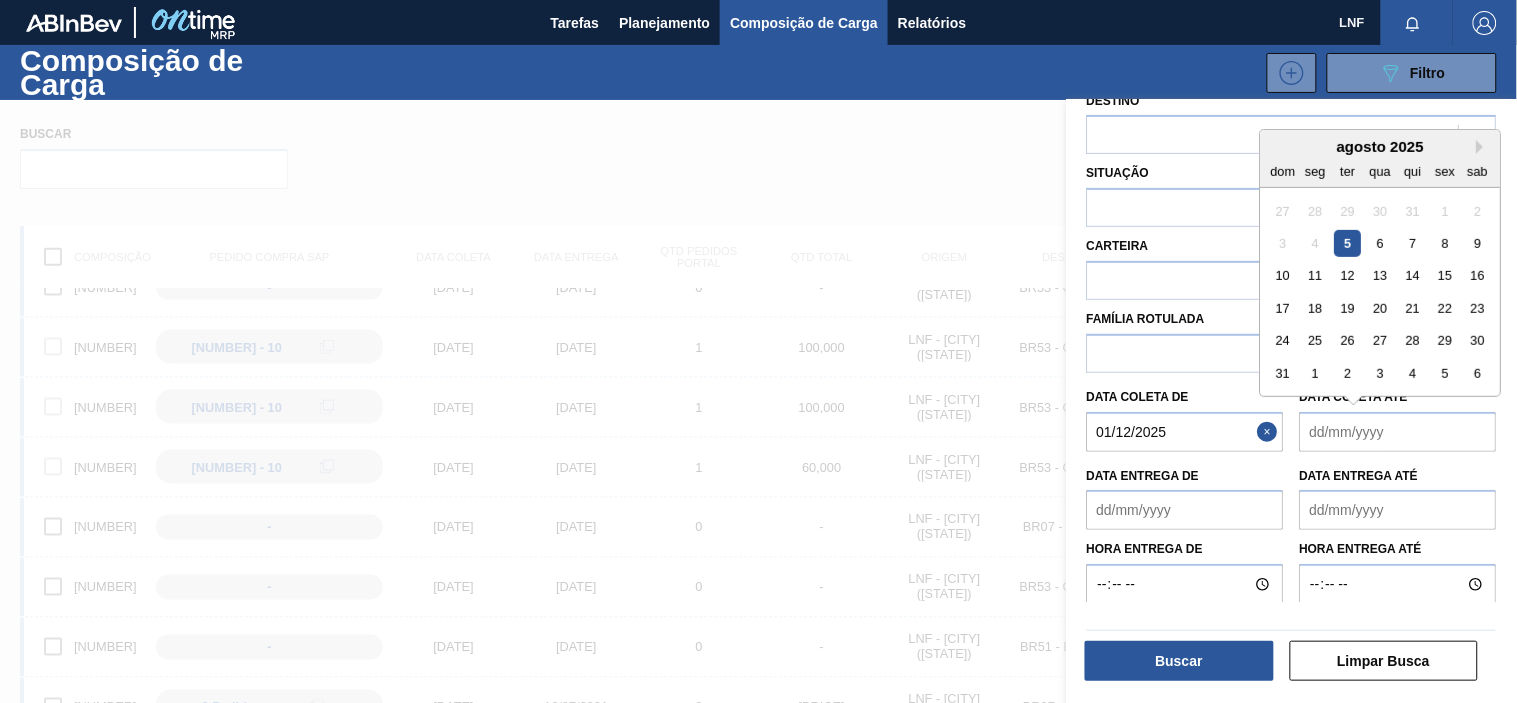 click on "Data coleta até" at bounding box center (1398, 432) 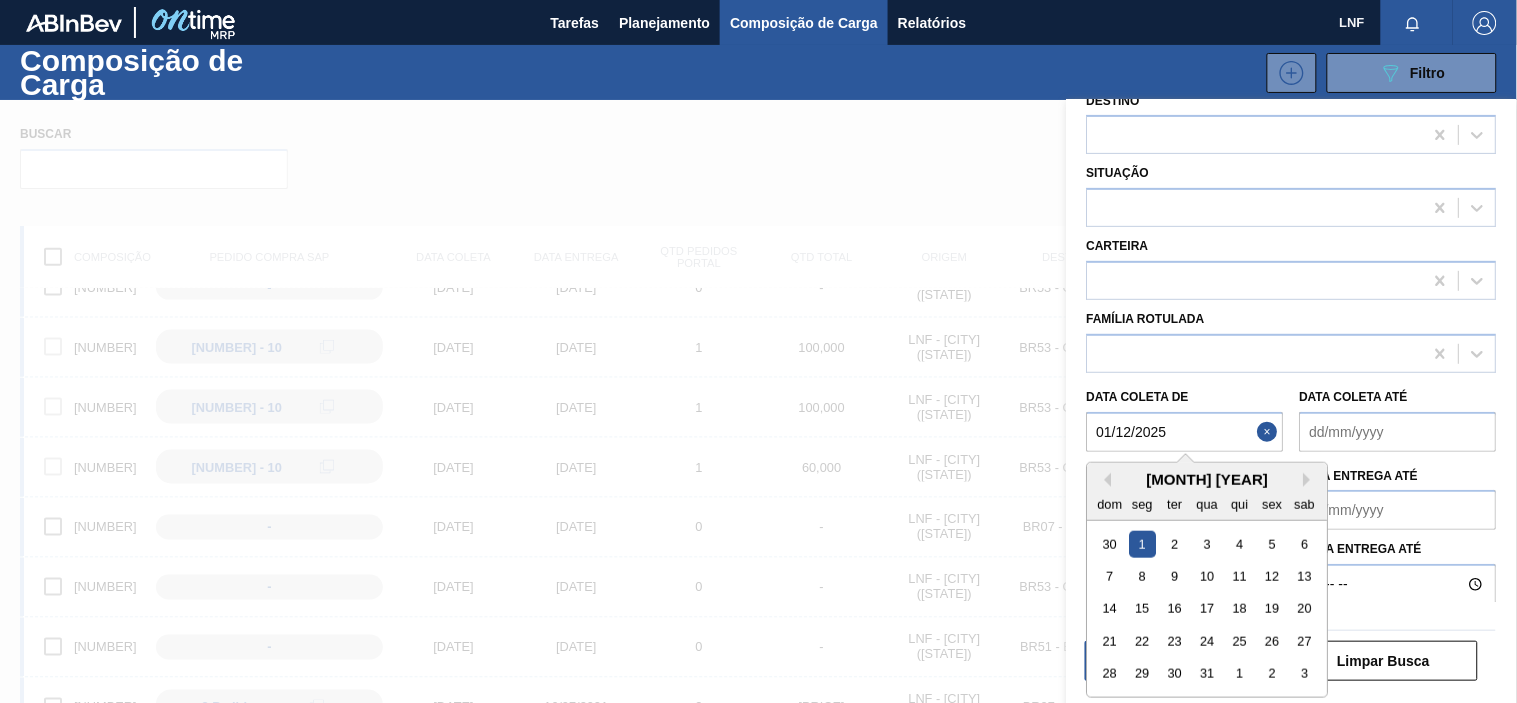 click on "01/12/2025" at bounding box center (1185, 432) 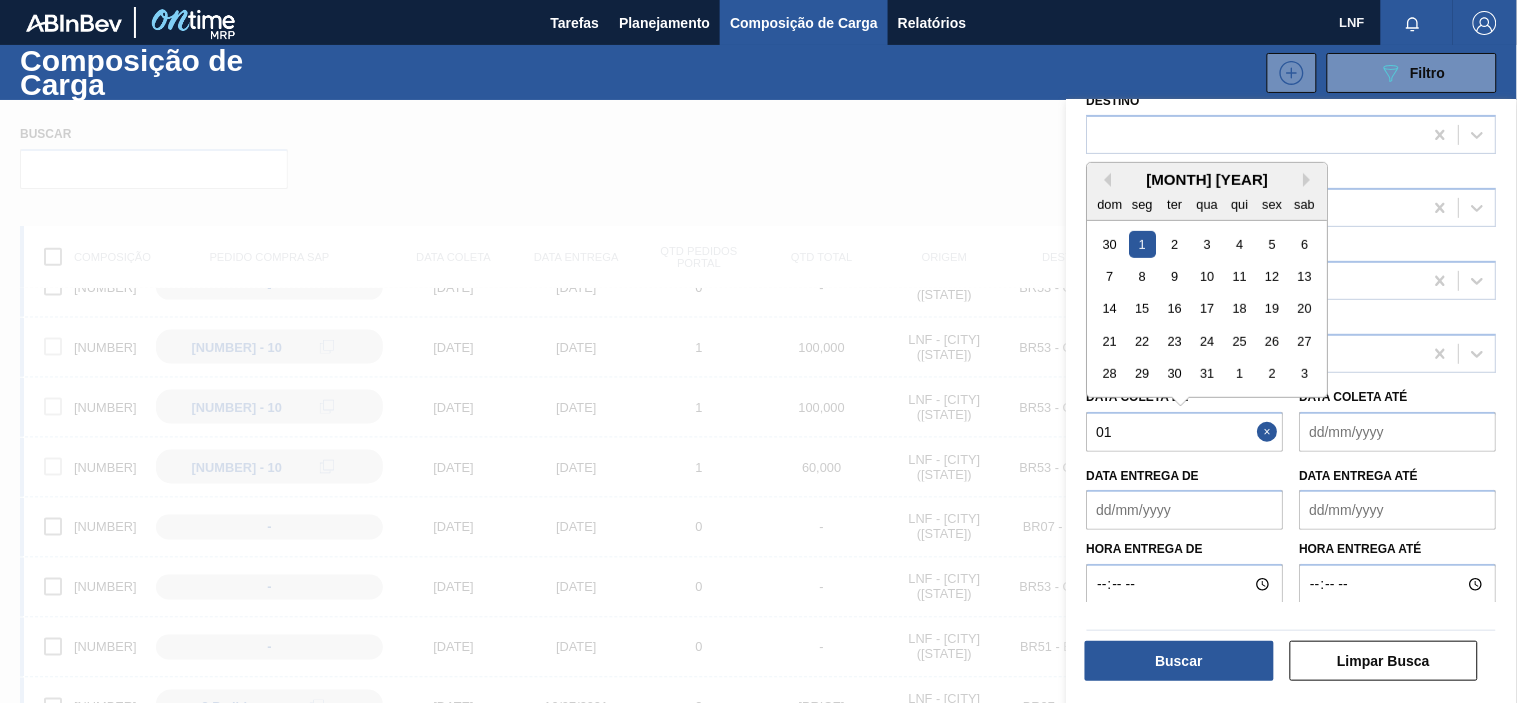 type on "0" 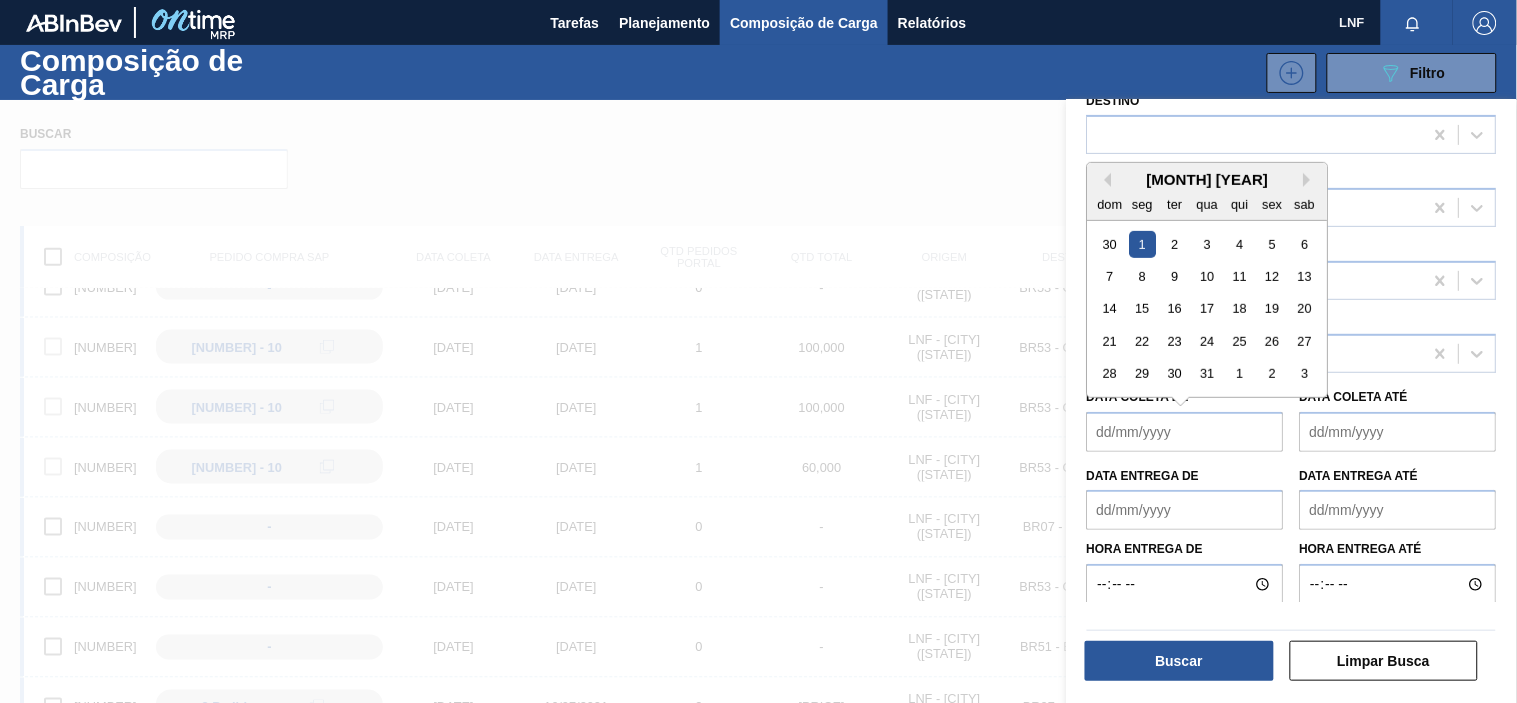 type 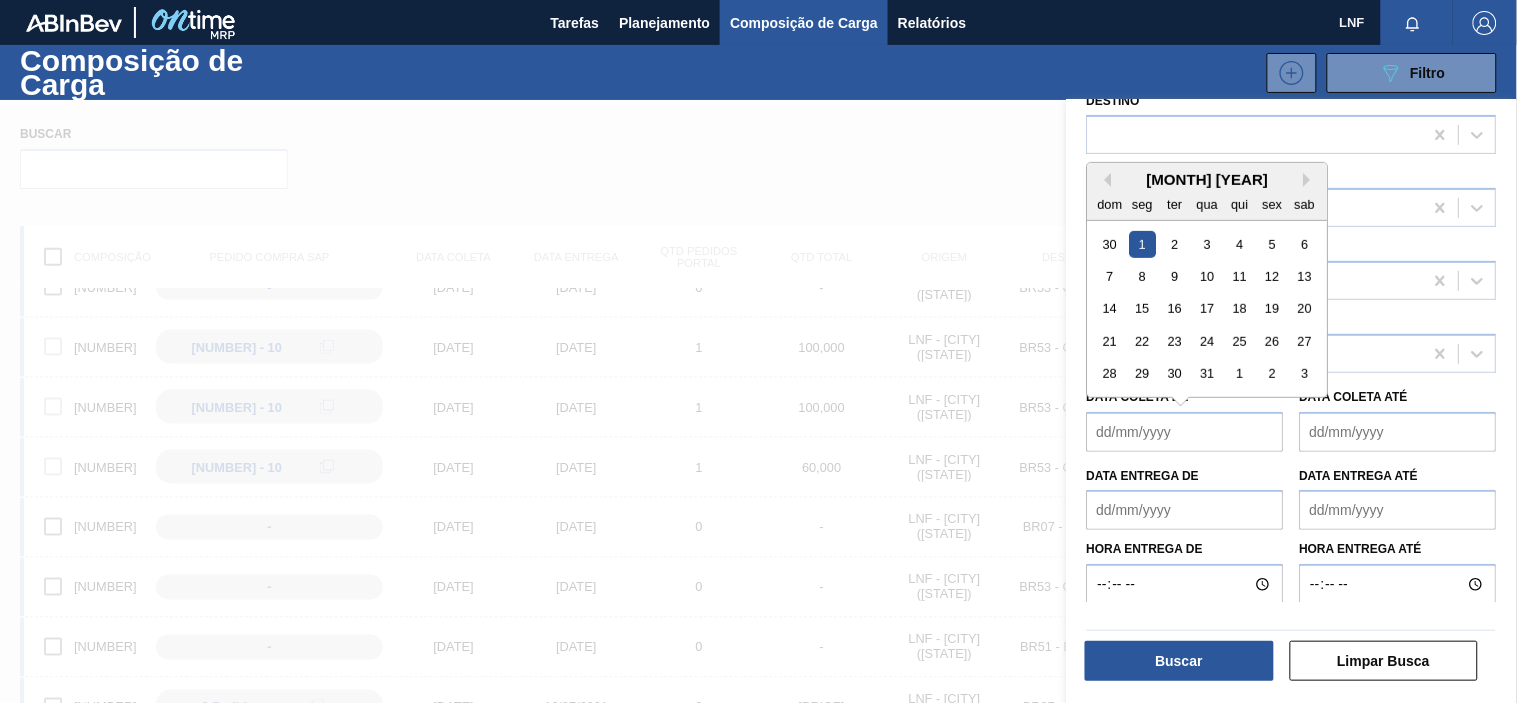 click on "dom seg ter qua qui sex sab" at bounding box center [1208, 204] 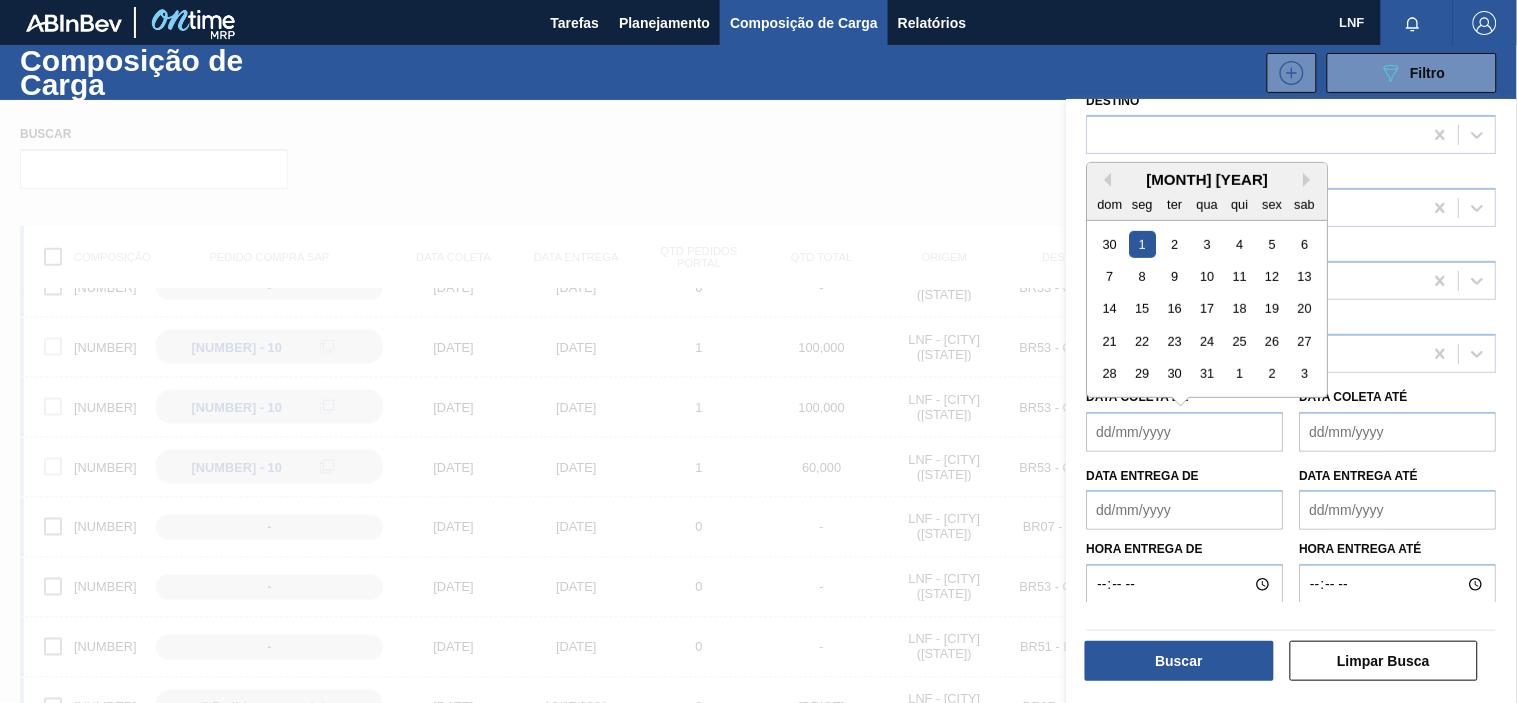 click on "[MONTH] [YEAR]" at bounding box center (1208, 179) 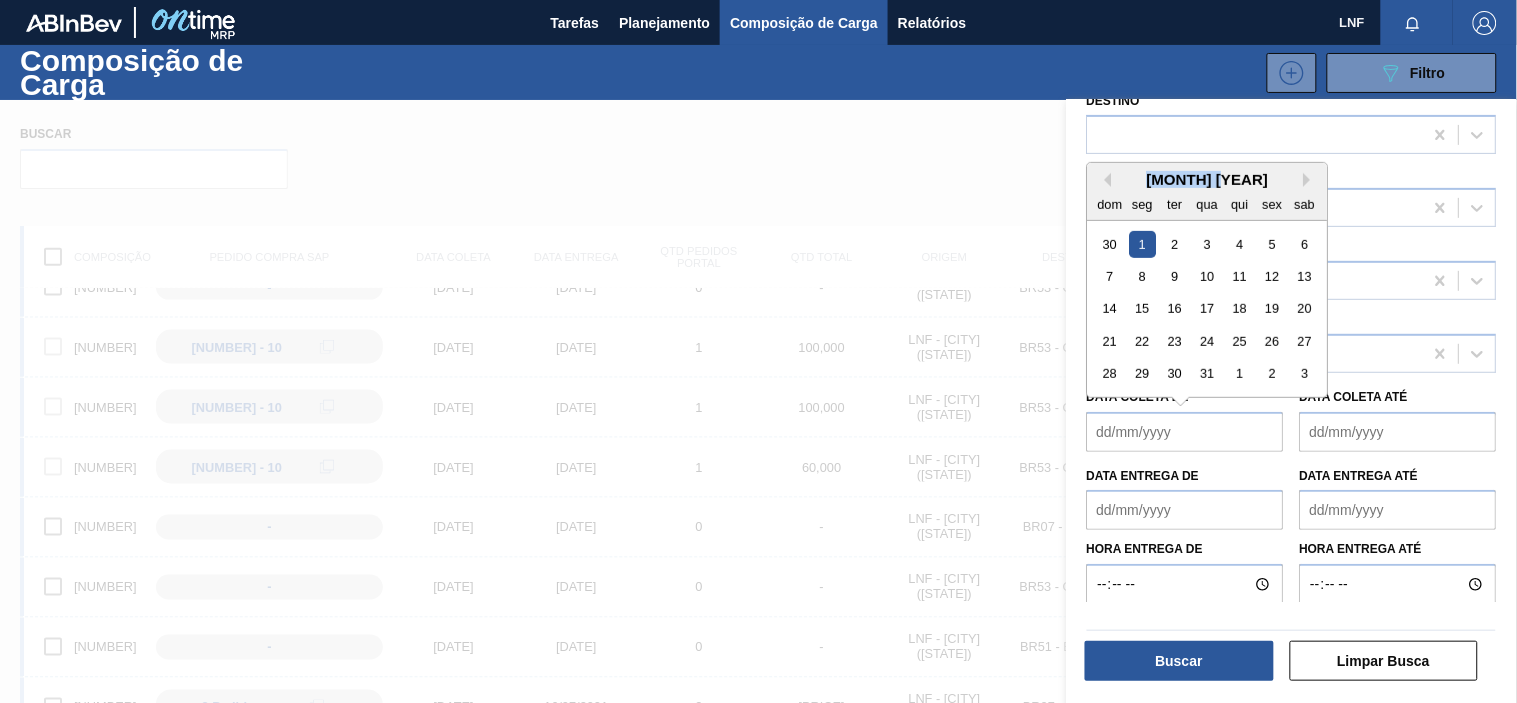 click on "[MONTH] [YEAR]" at bounding box center (1208, 179) 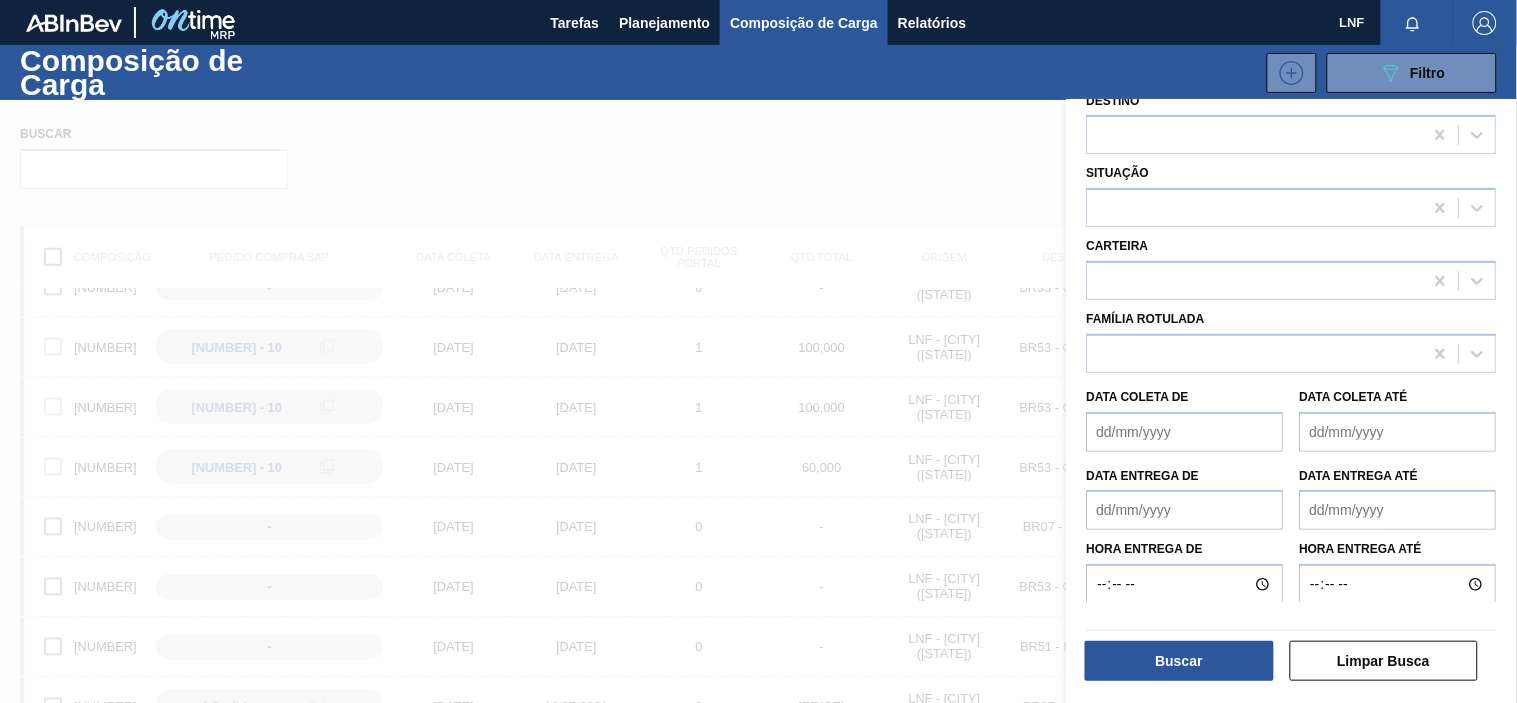 click on "Carteira" at bounding box center [1292, 266] 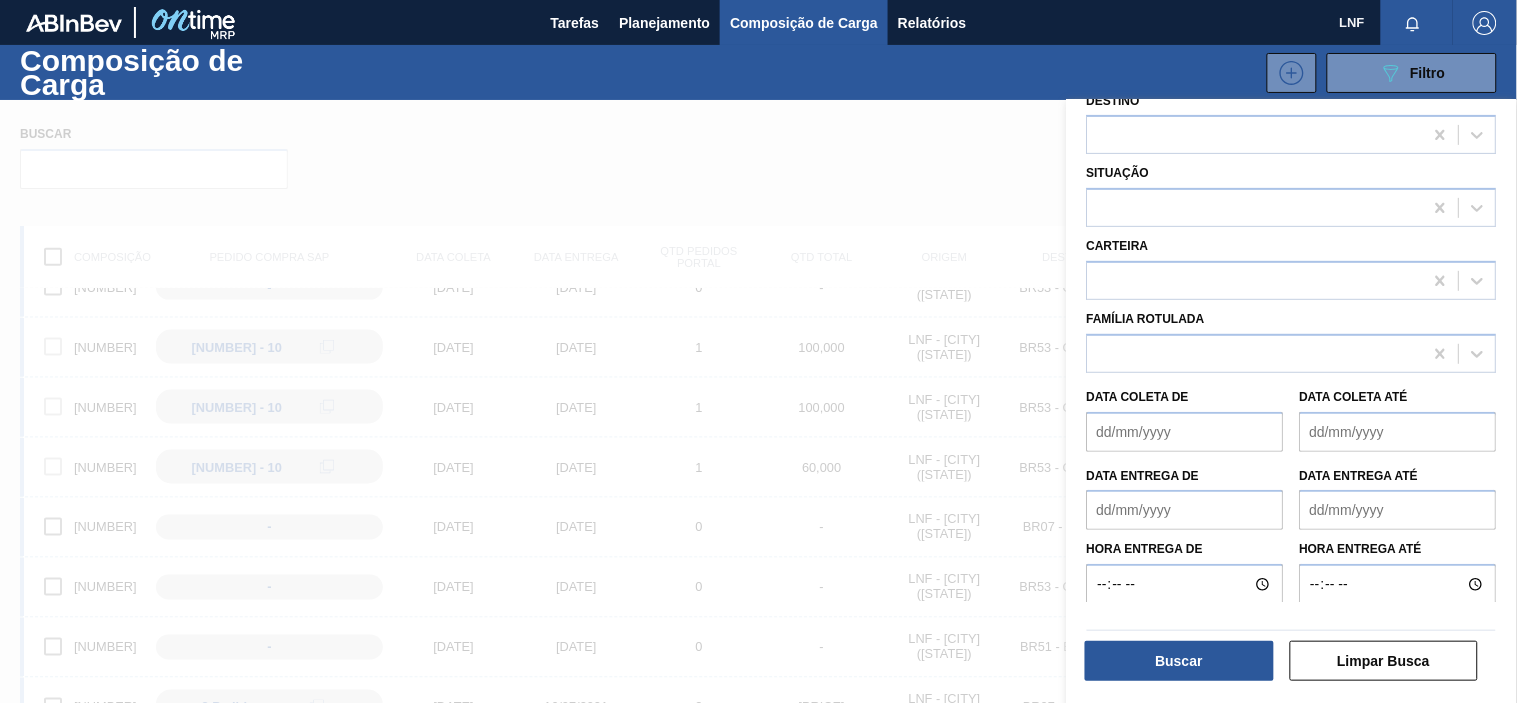scroll, scrollTop: 0, scrollLeft: 0, axis: both 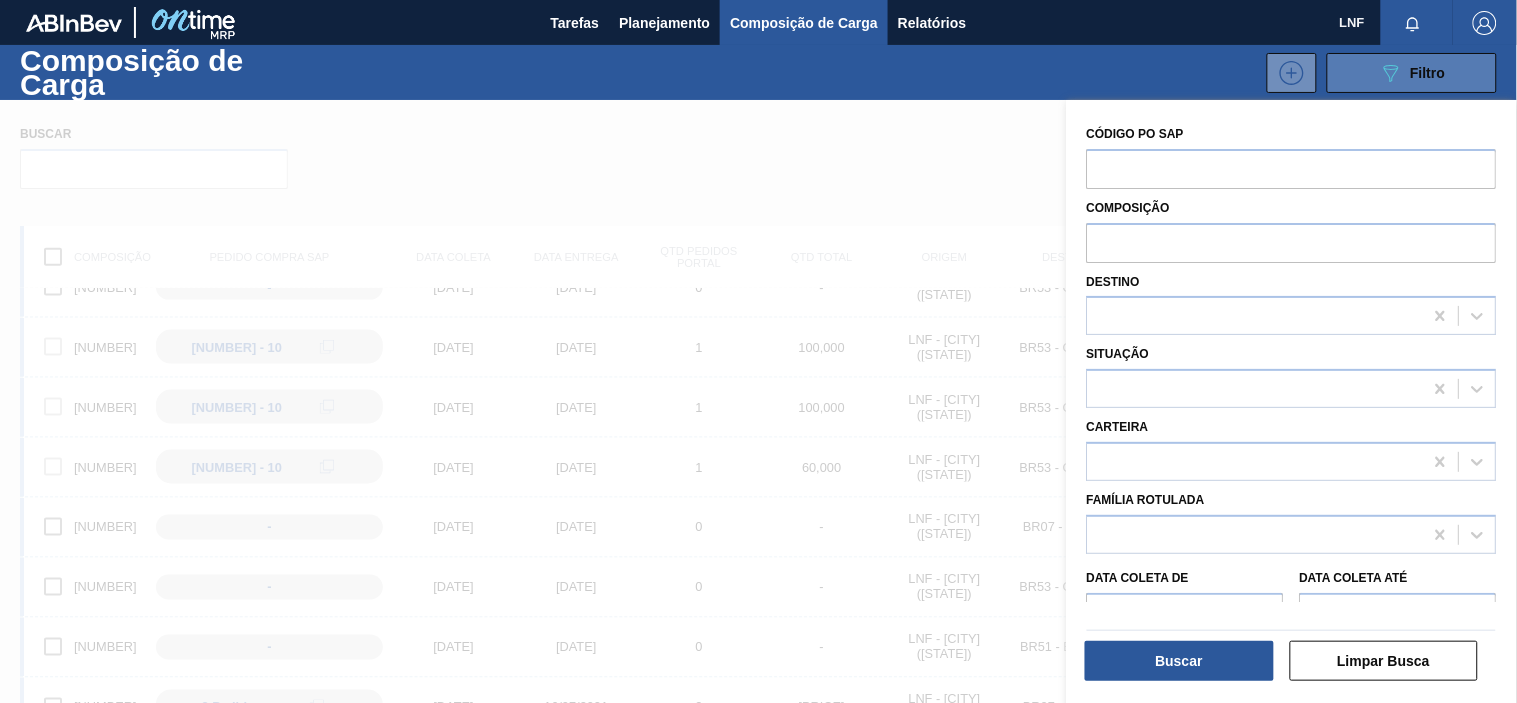 click on "089F7B8B-B2A5-4AFE-B5C0-19BA573D28AC Filtro" at bounding box center [1412, 73] 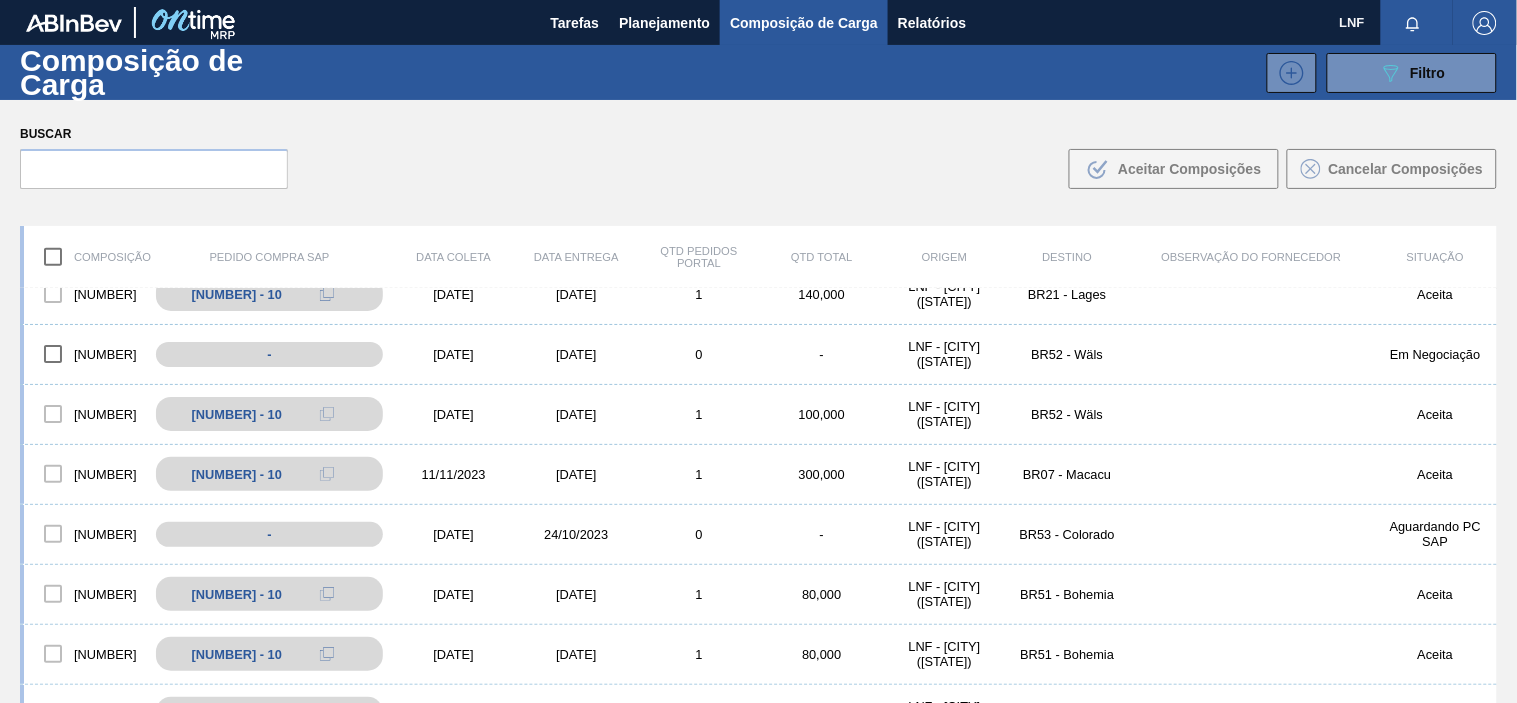 scroll, scrollTop: 0, scrollLeft: 0, axis: both 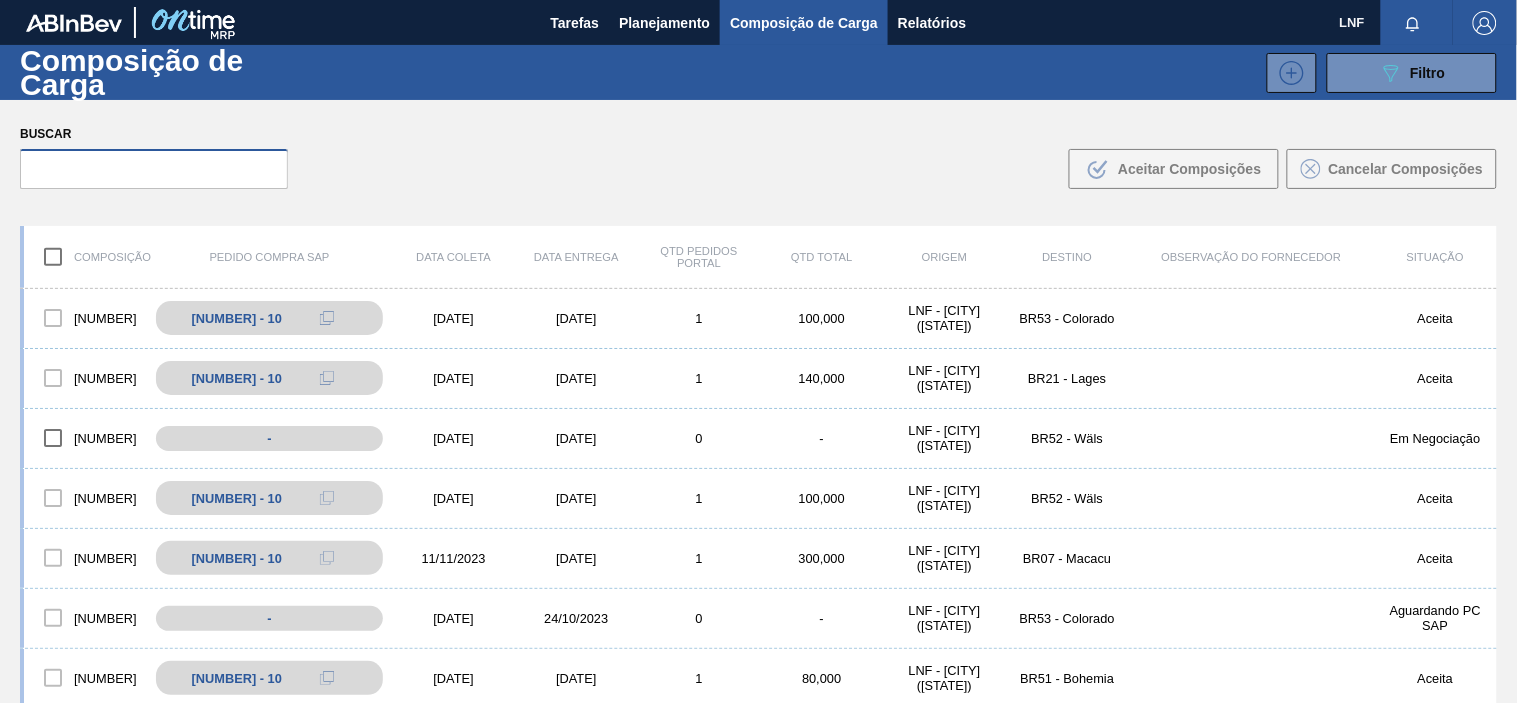 click at bounding box center (154, 169) 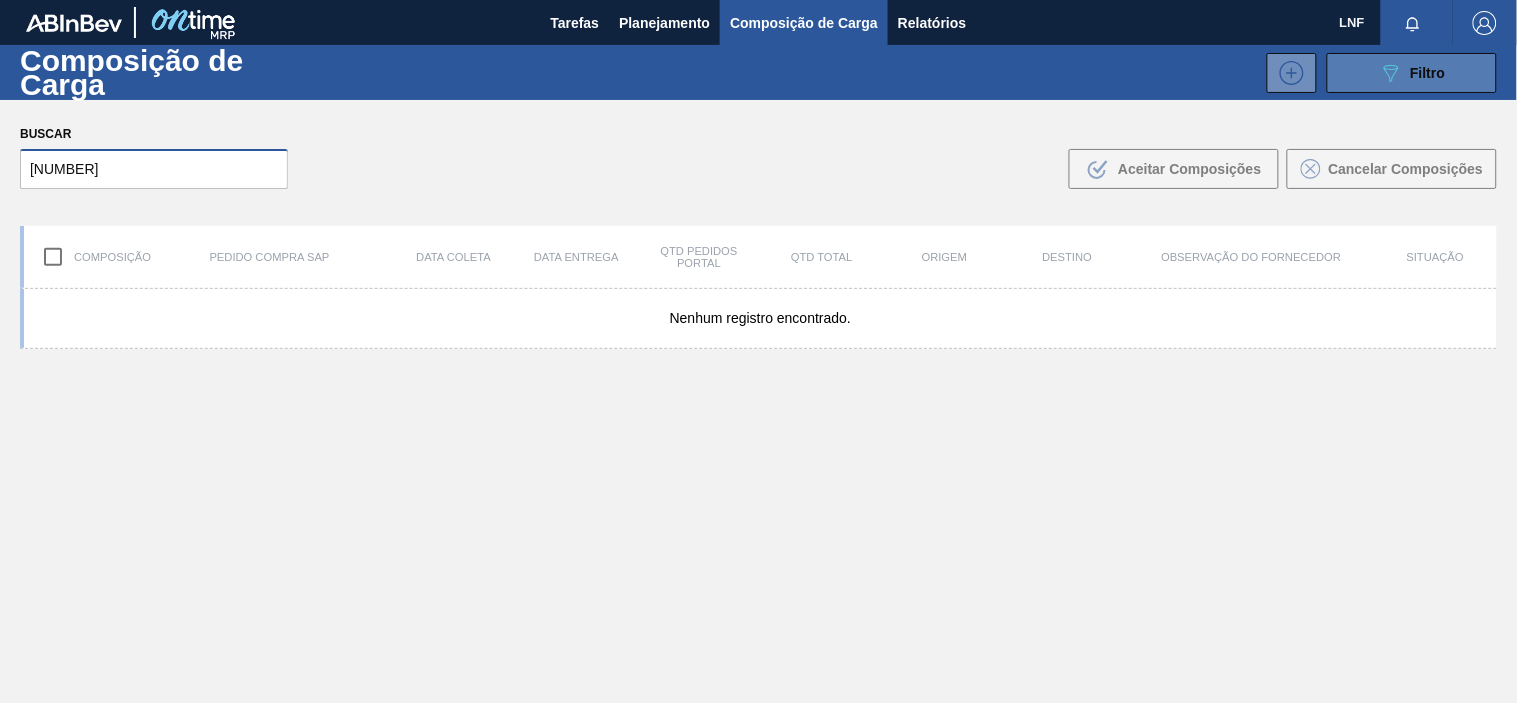 type on "[NUMBER]" 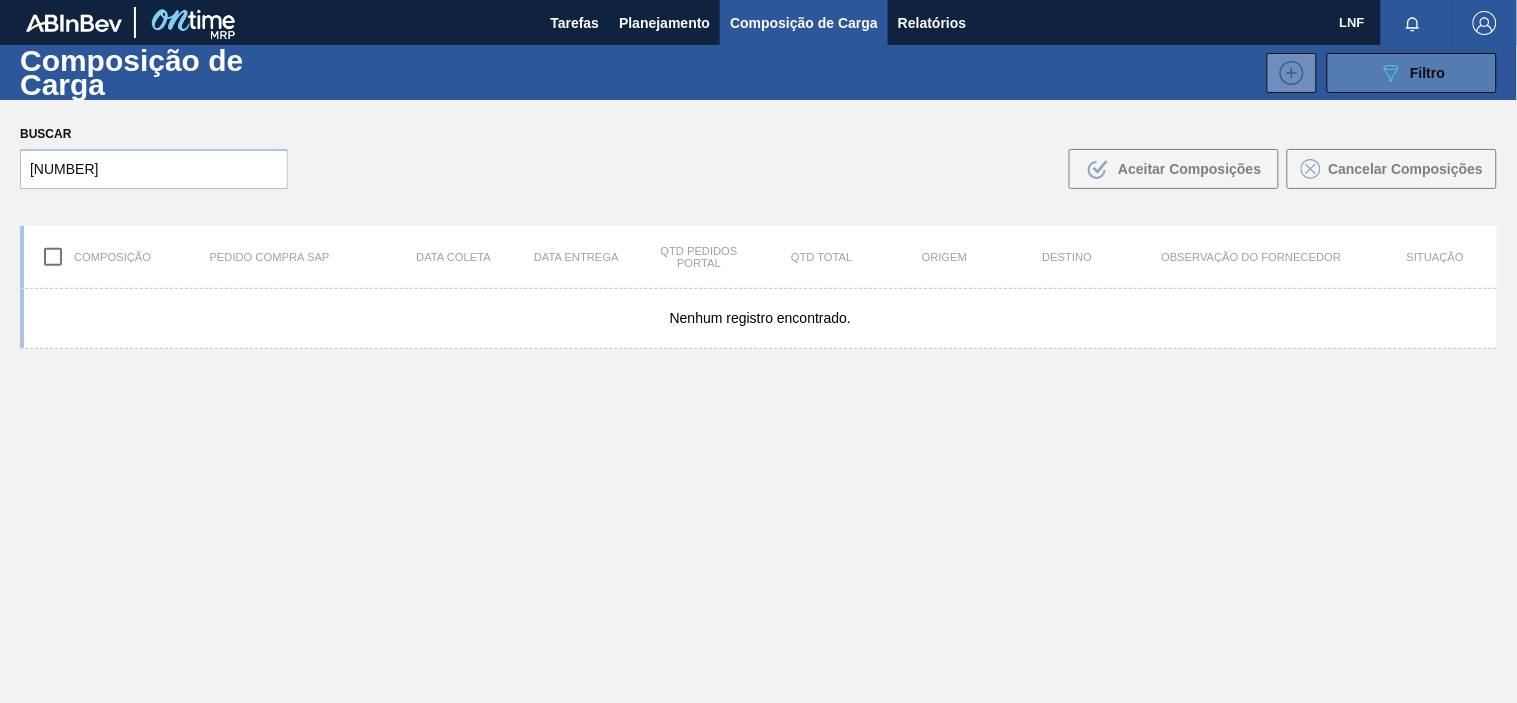 click on "Filtro" at bounding box center (1428, 73) 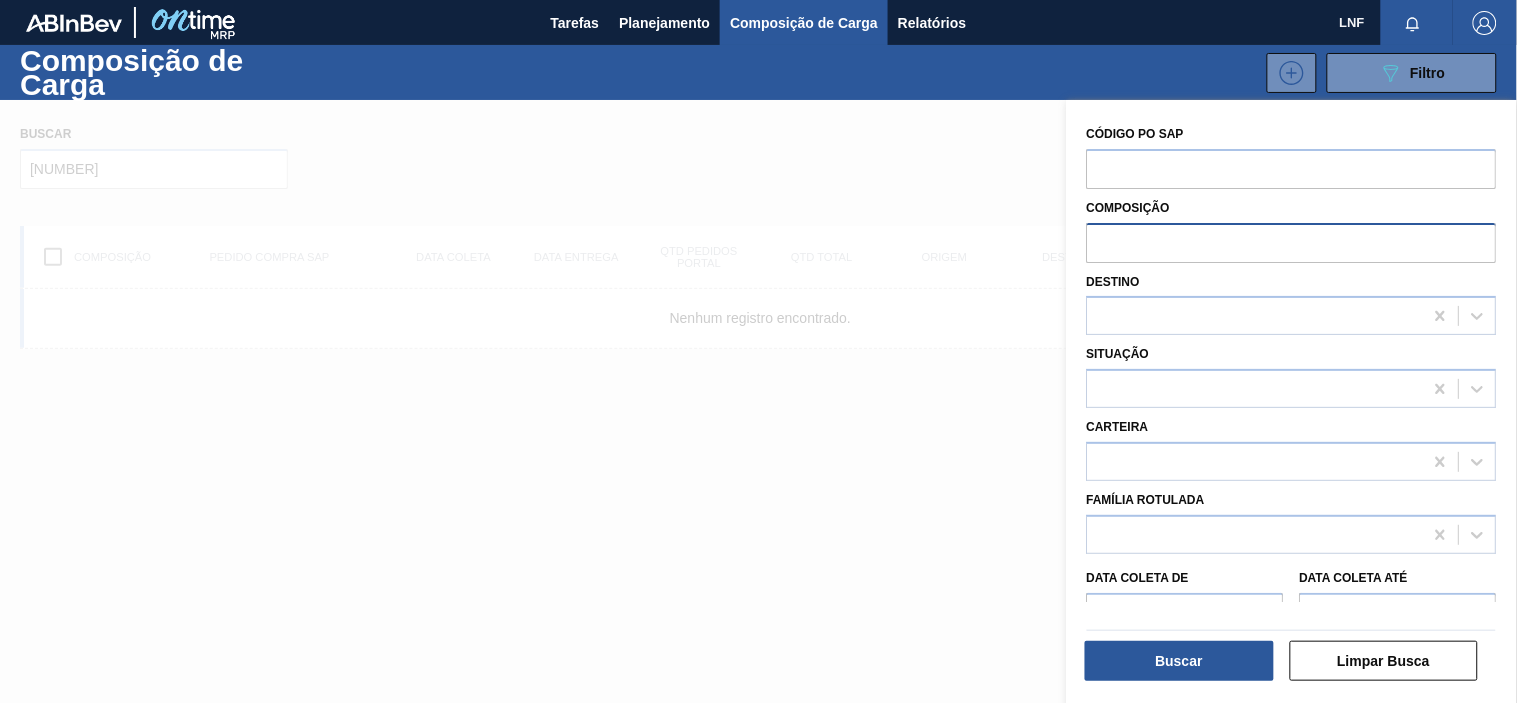 click at bounding box center [1292, 242] 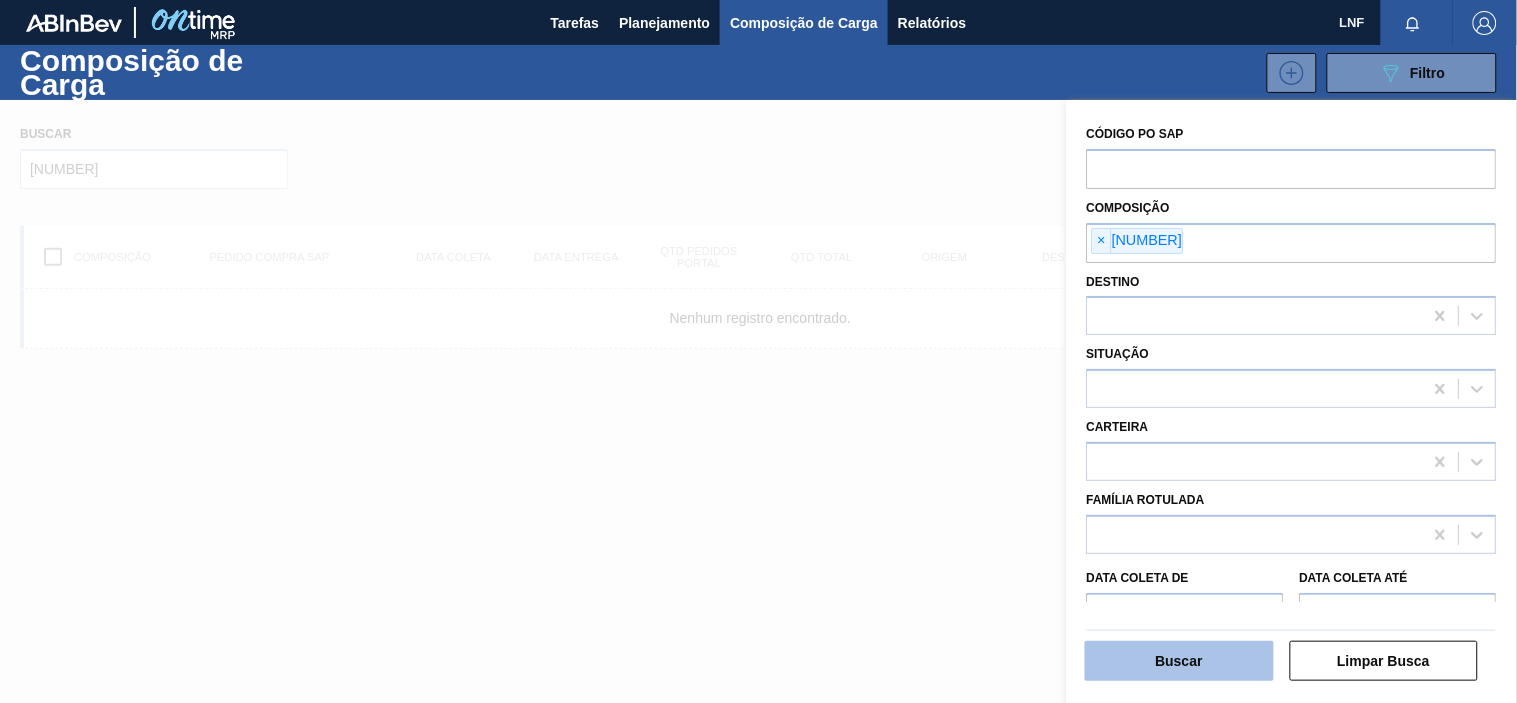click on "Buscar" at bounding box center [1179, 661] 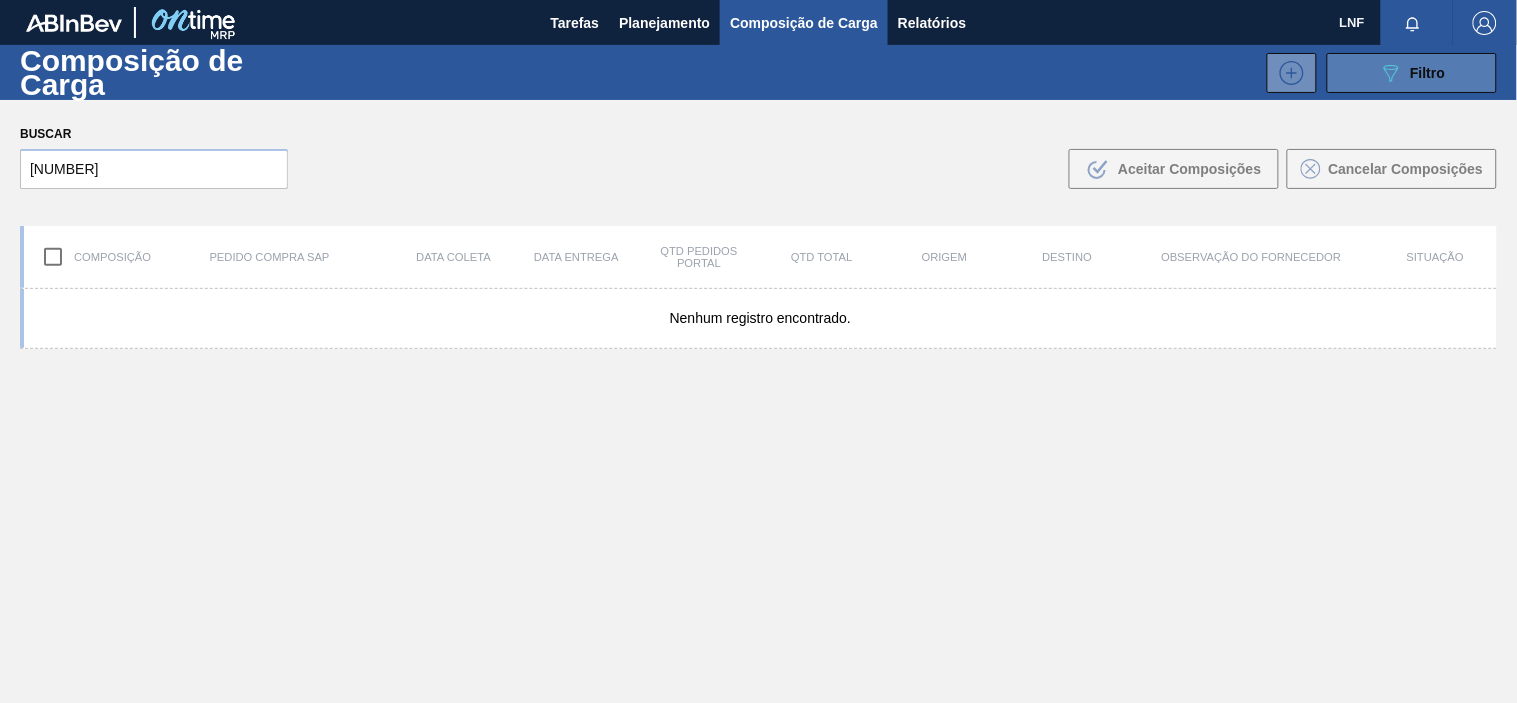 click on "Filtro" at bounding box center (1428, 73) 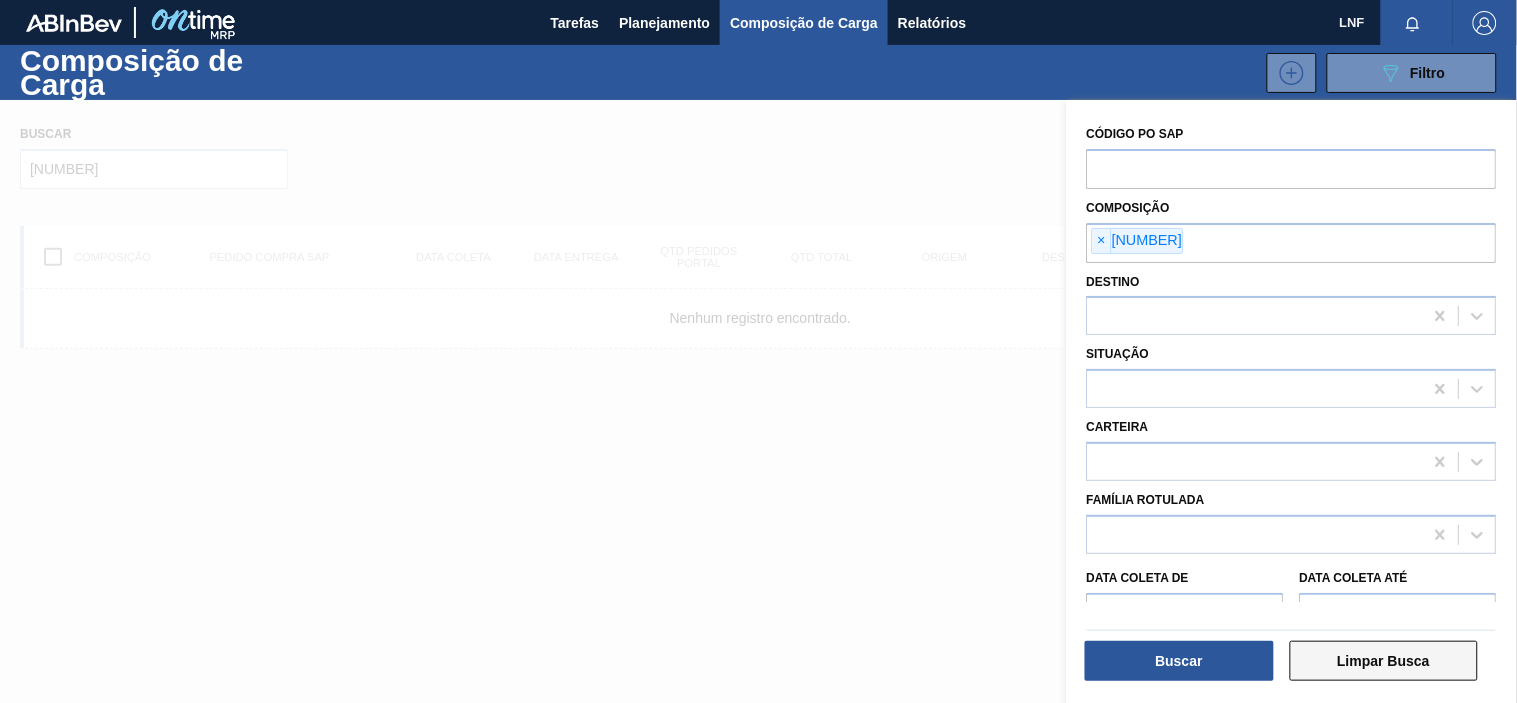 click on "Limpar Busca" at bounding box center [1384, 661] 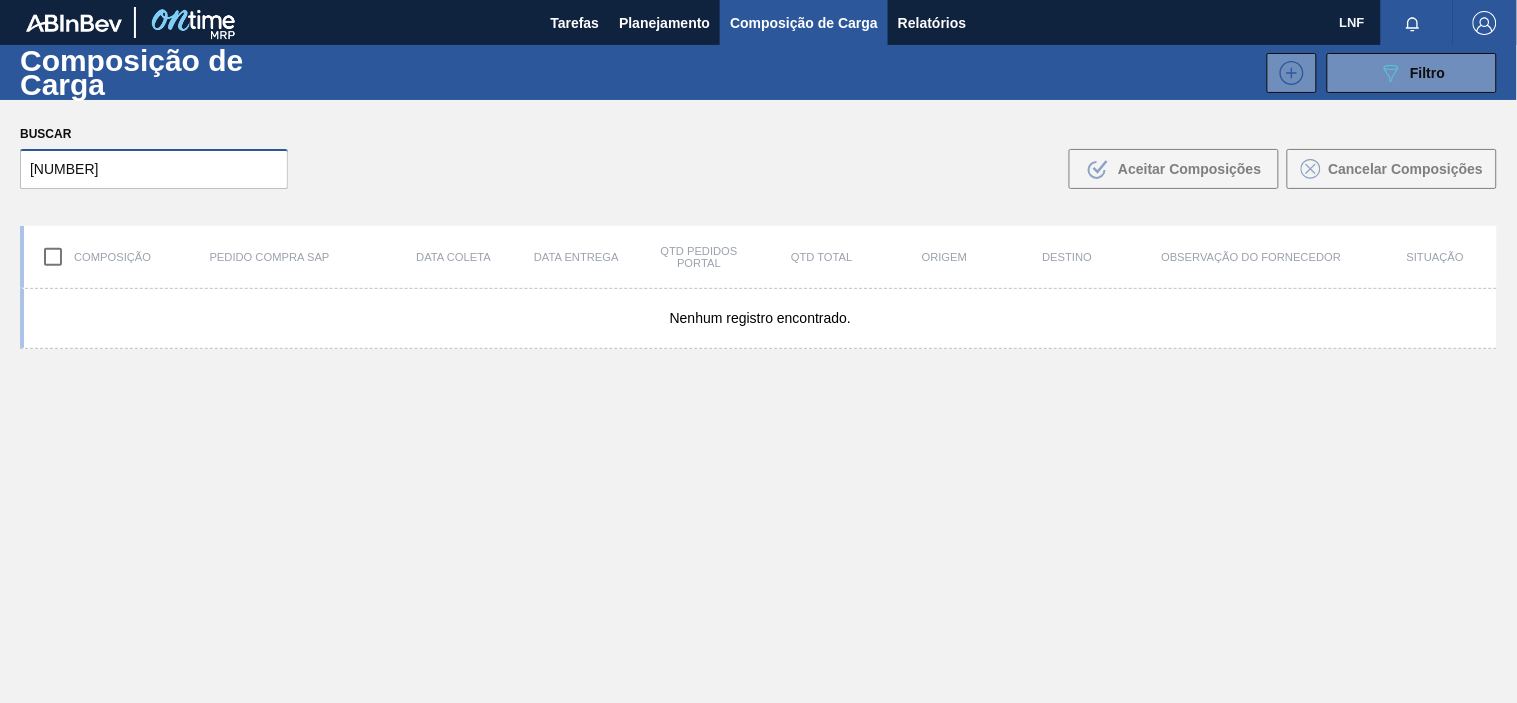 drag, startPoint x: 197, startPoint y: 161, endPoint x: 0, endPoint y: 223, distance: 206.52603 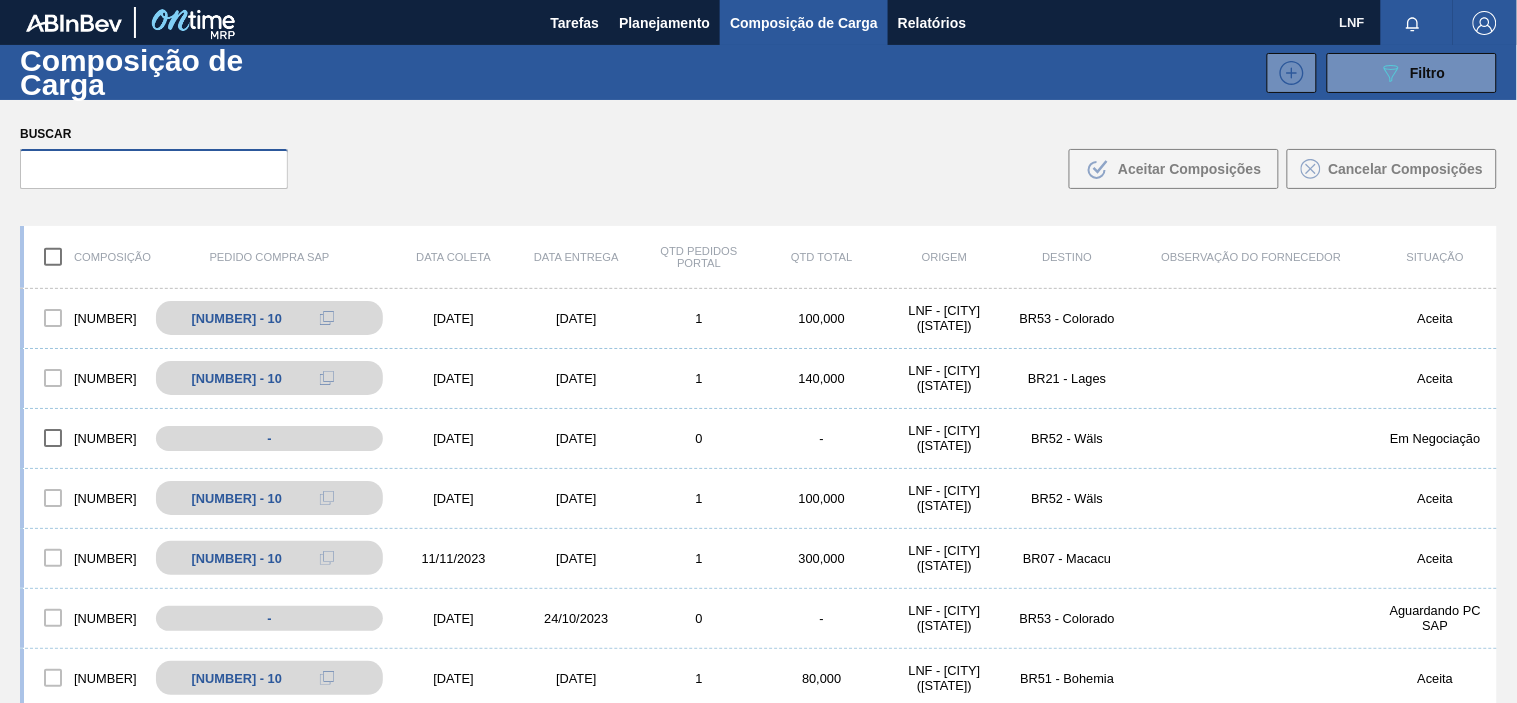 type 